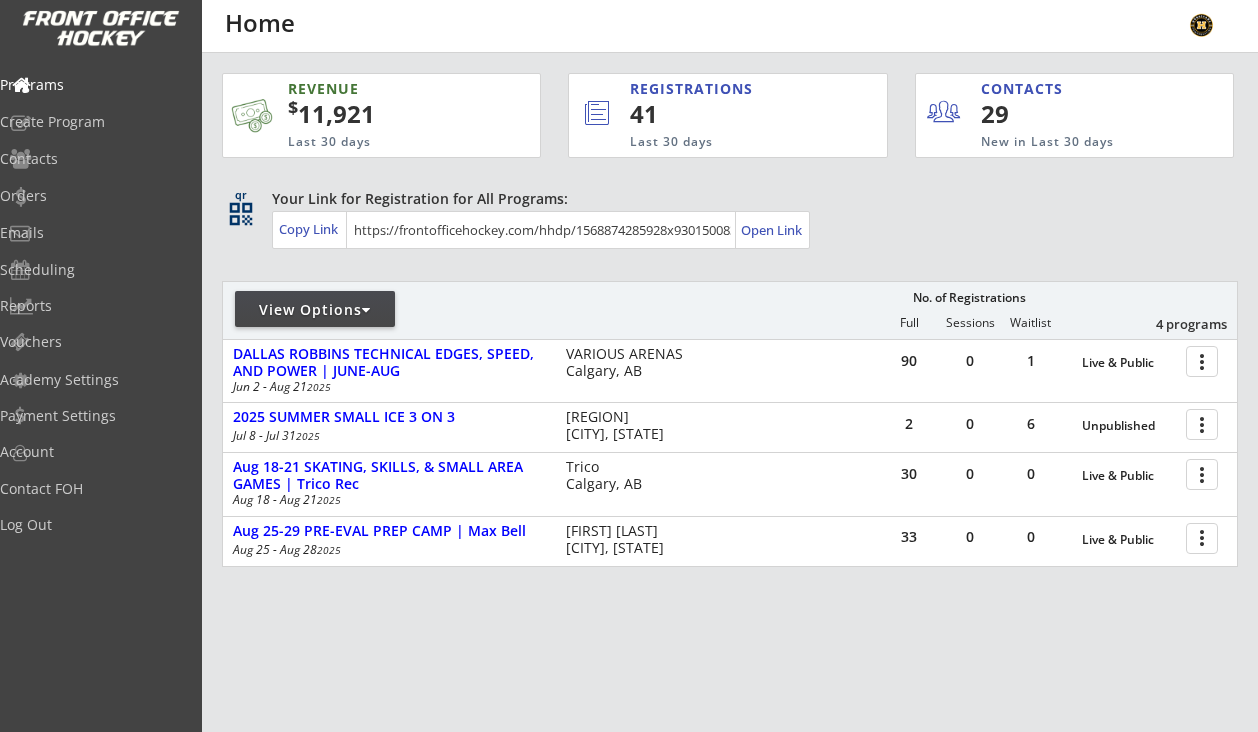 scroll, scrollTop: 0, scrollLeft: 0, axis: both 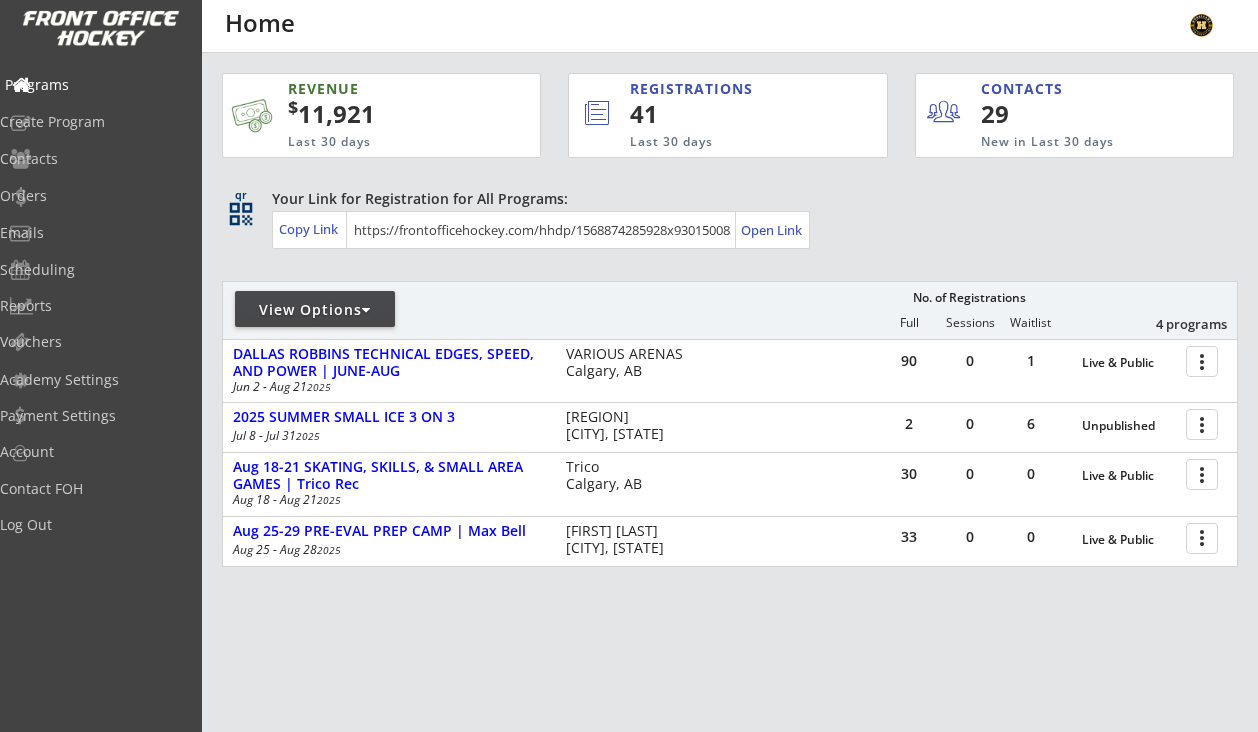 click on "Programs" at bounding box center (95, 85) 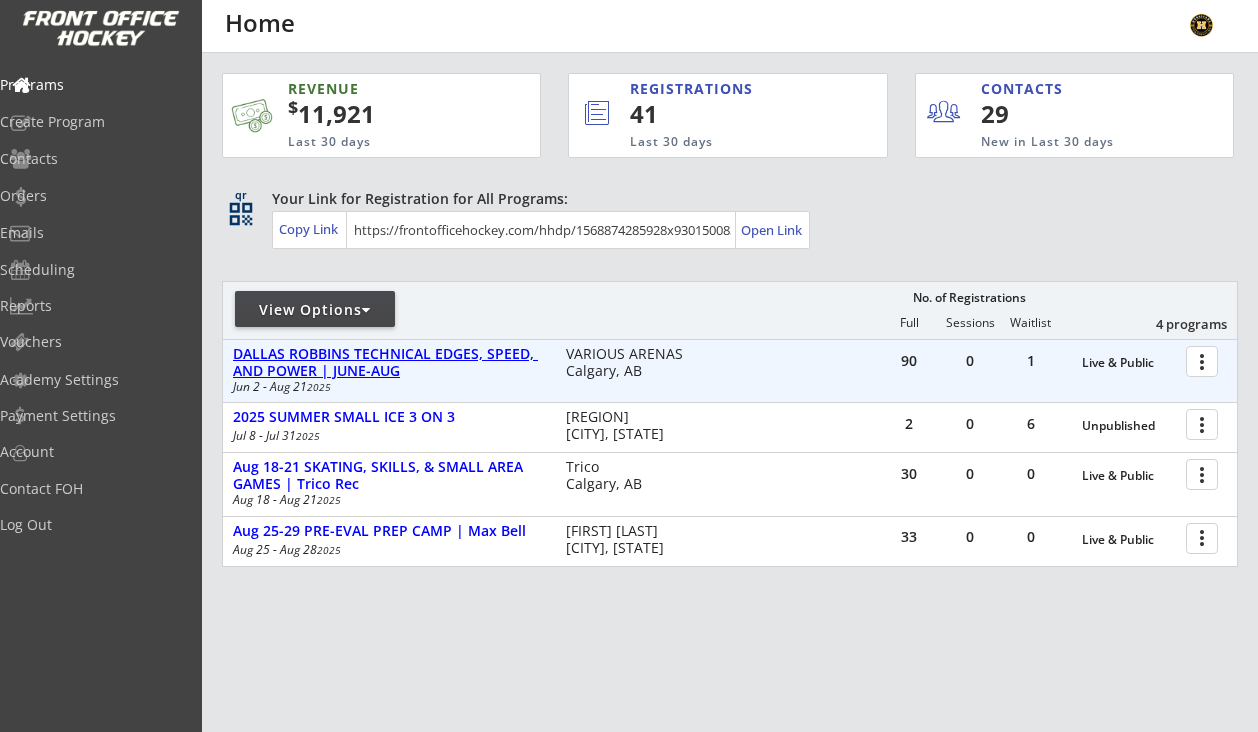 click on "DALLAS ROBBINS TECHNICAL EDGES, SPEED, AND POWER | JUNE-AUG" at bounding box center (1129, 363) 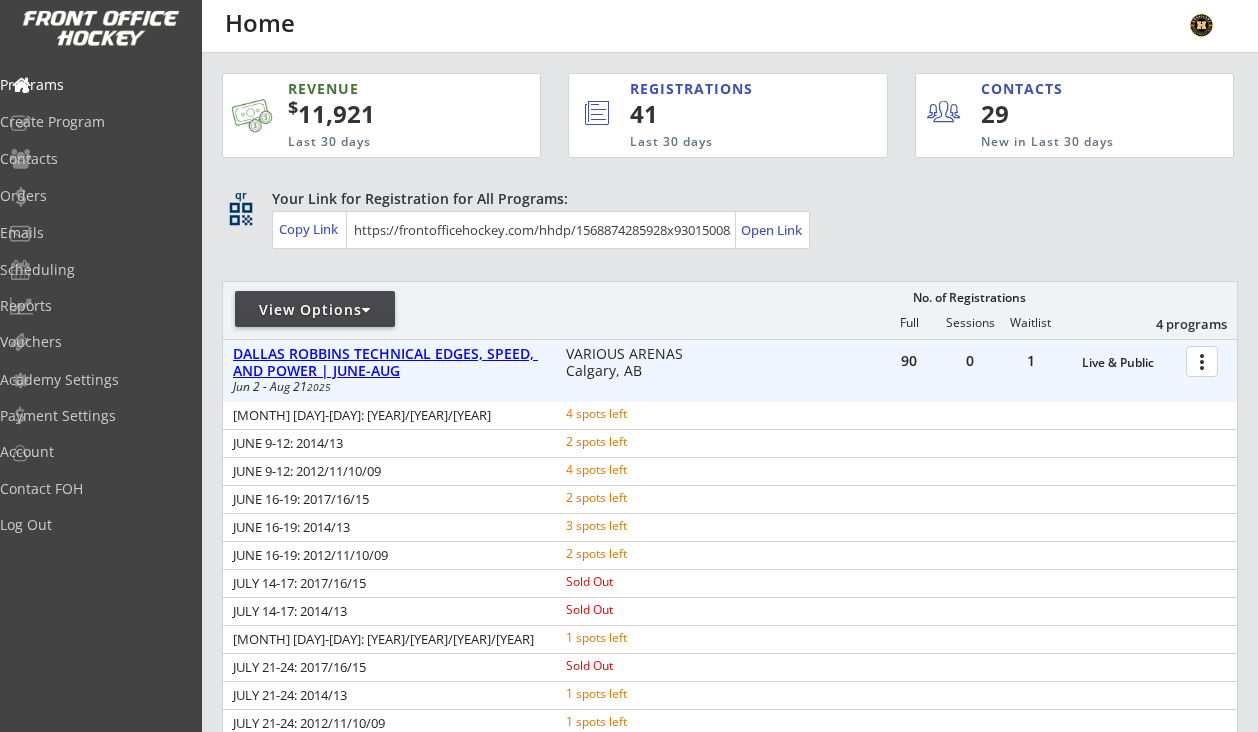 click on "DALLAS ROBBINS TECHNICAL EDGES, SPEED, AND POWER | JUNE-AUG" at bounding box center (1129, 363) 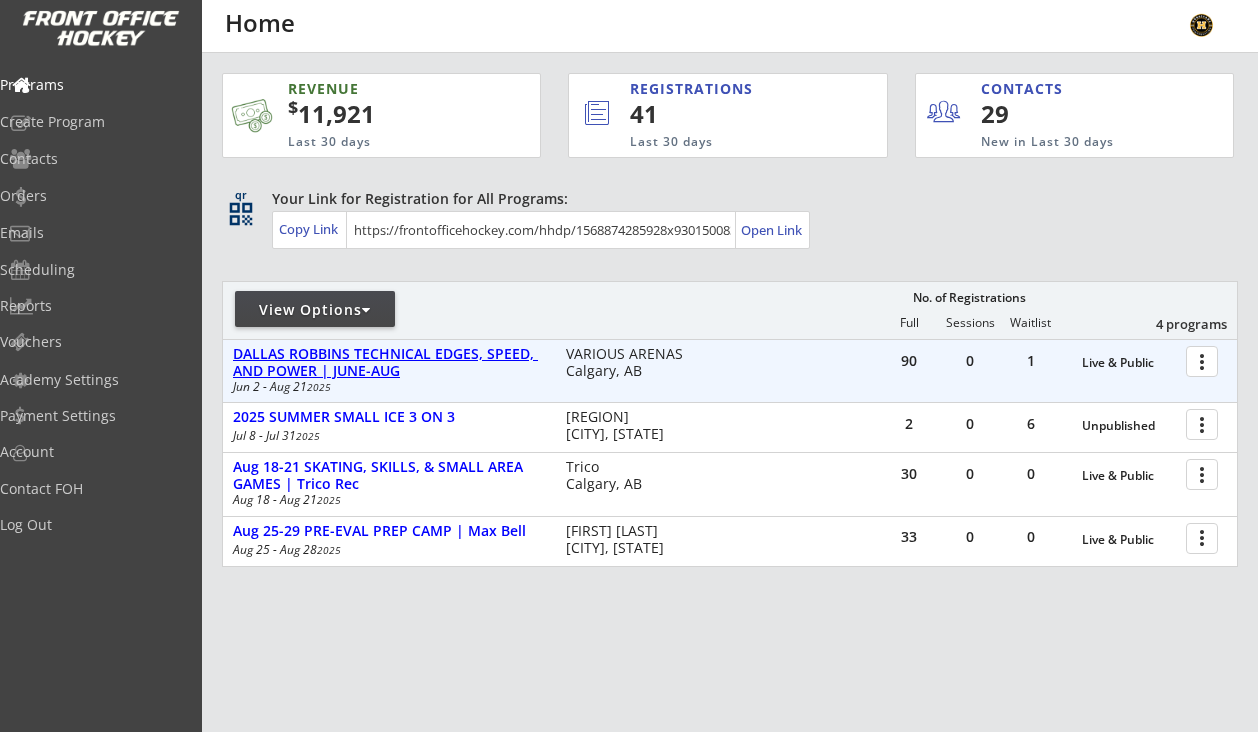 click on "DALLAS ROBBINS TECHNICAL EDGES, SPEED, AND POWER | JUNE-AUG" at bounding box center (1129, 363) 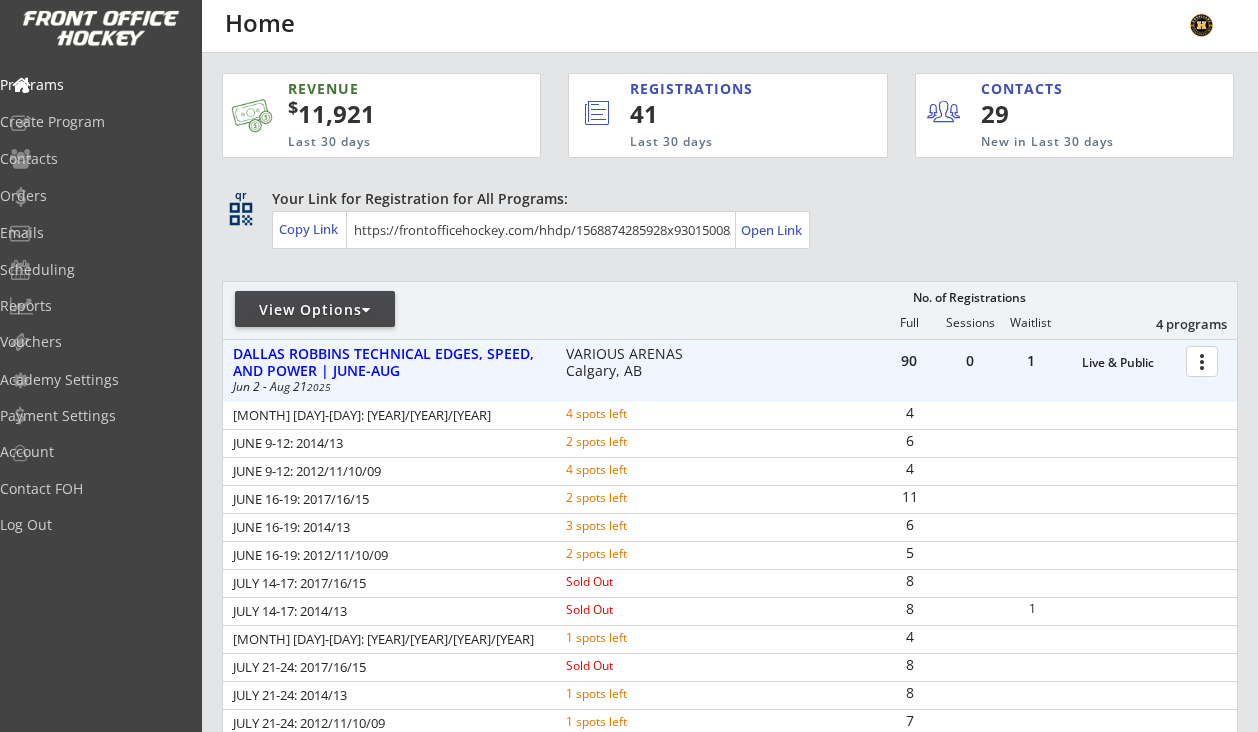 click at bounding box center (1205, 360) 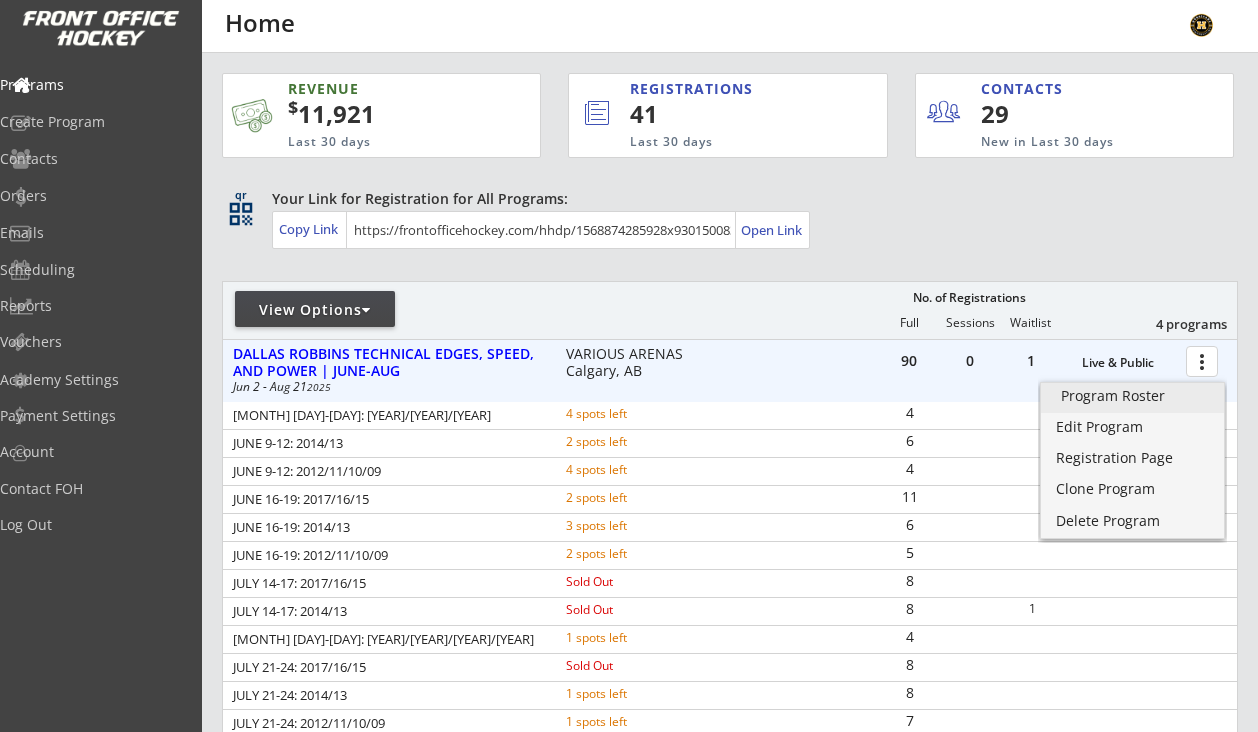 click on "Program Roster" at bounding box center (1132, 396) 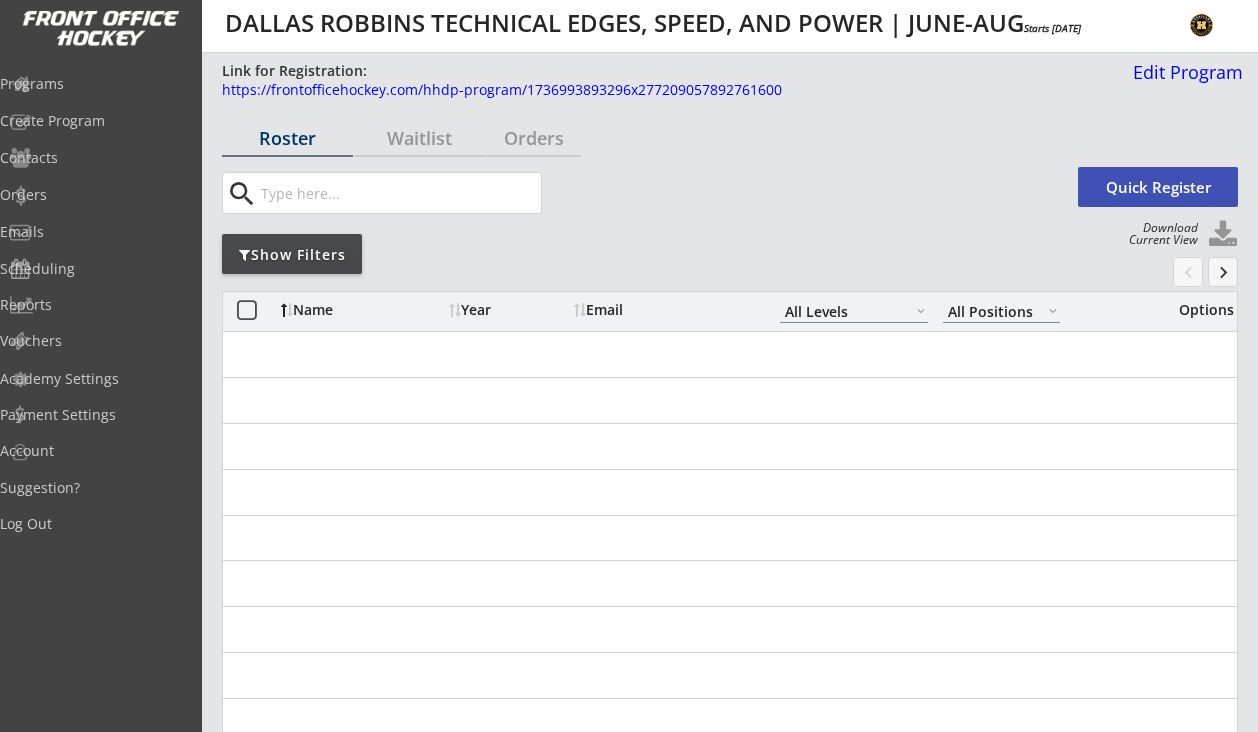 scroll, scrollTop: 0, scrollLeft: 0, axis: both 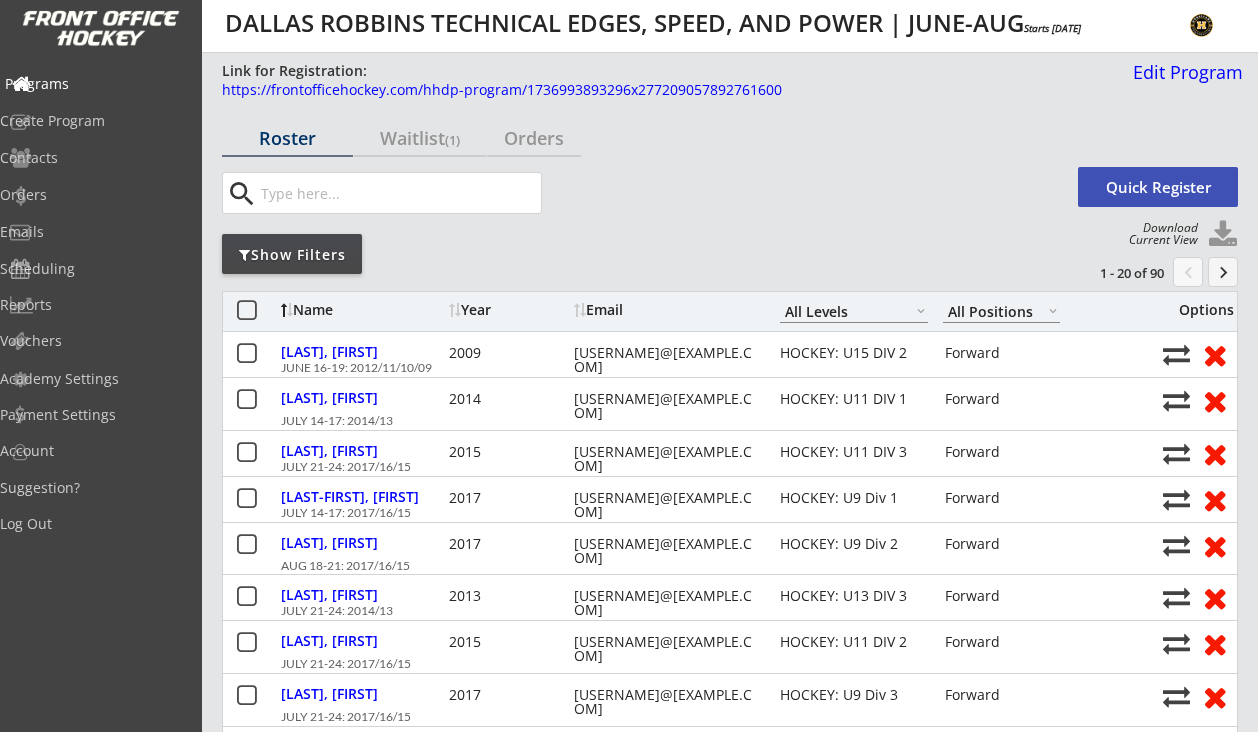click on "Programs" at bounding box center (95, 84) 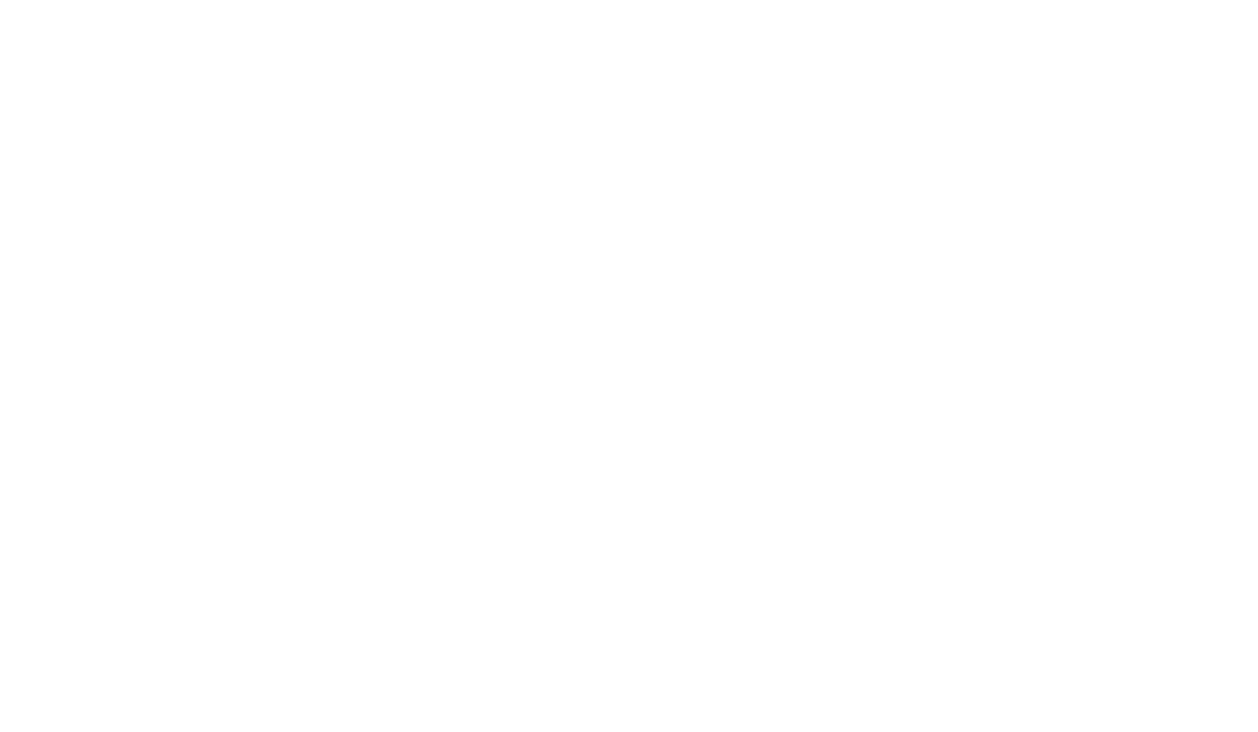 scroll, scrollTop: 0, scrollLeft: 0, axis: both 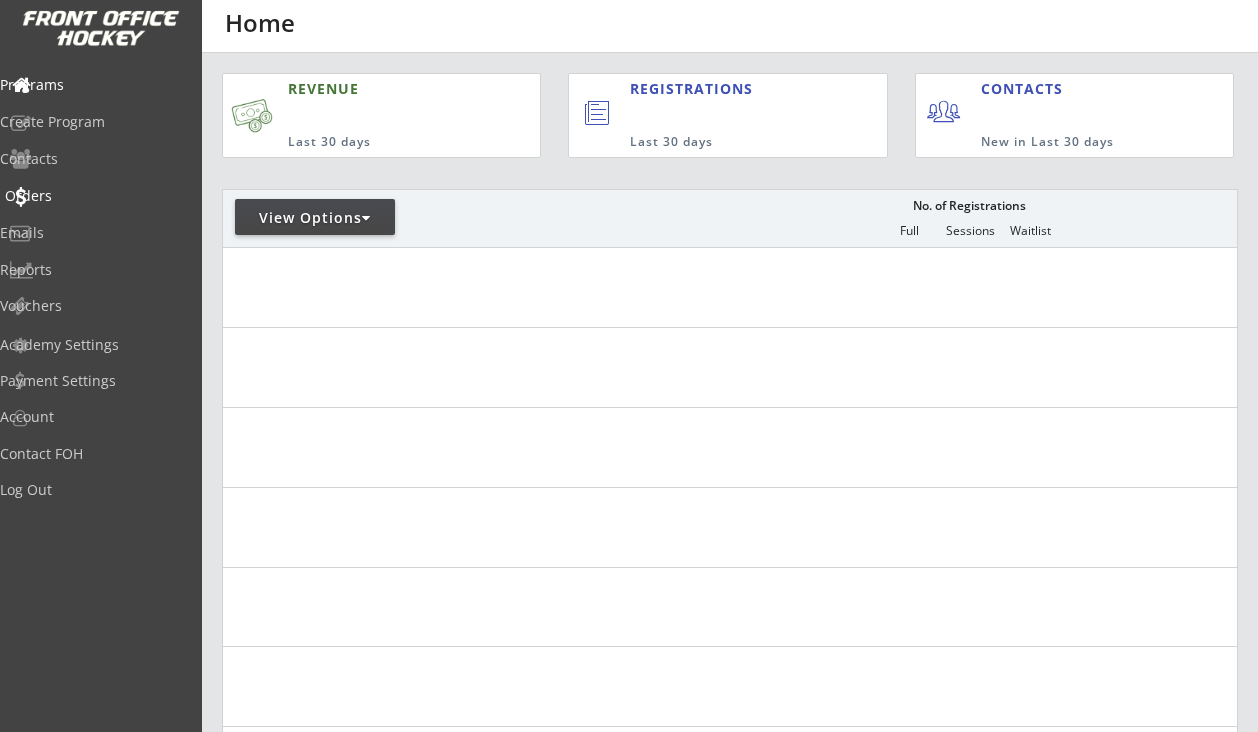 click on "Orders" at bounding box center [95, 85] 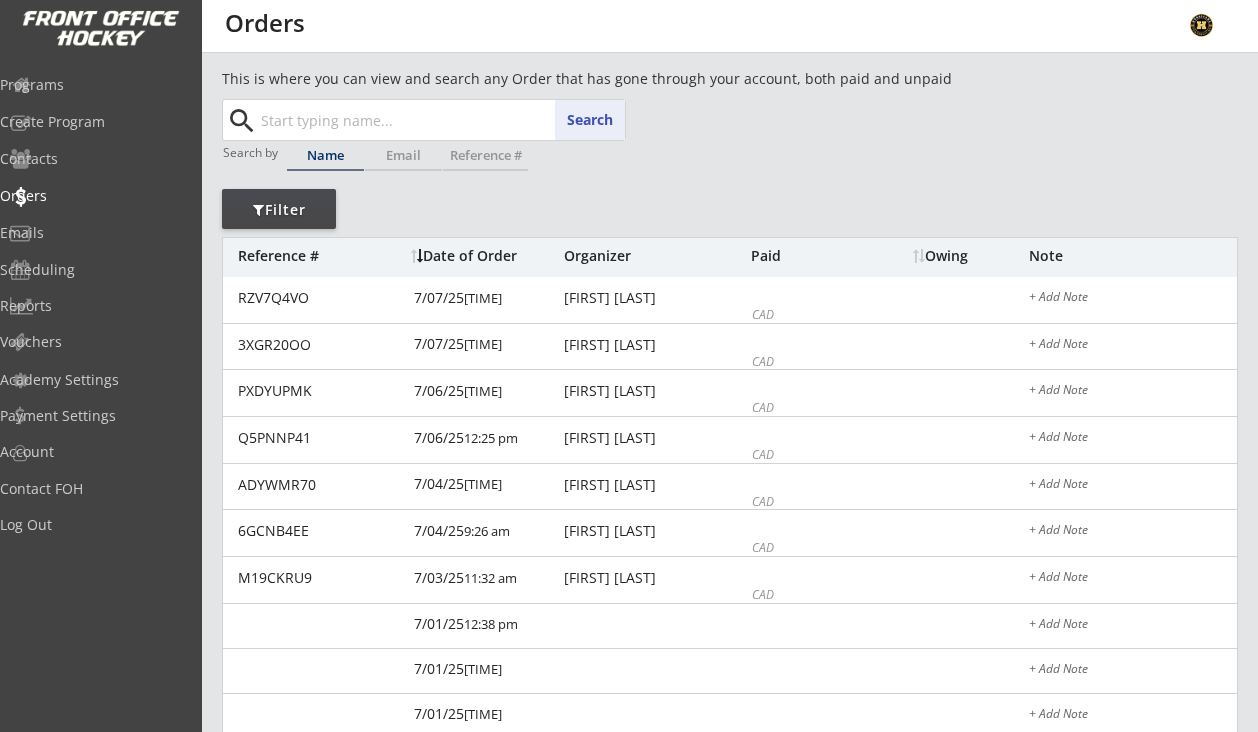 click at bounding box center (441, 120) 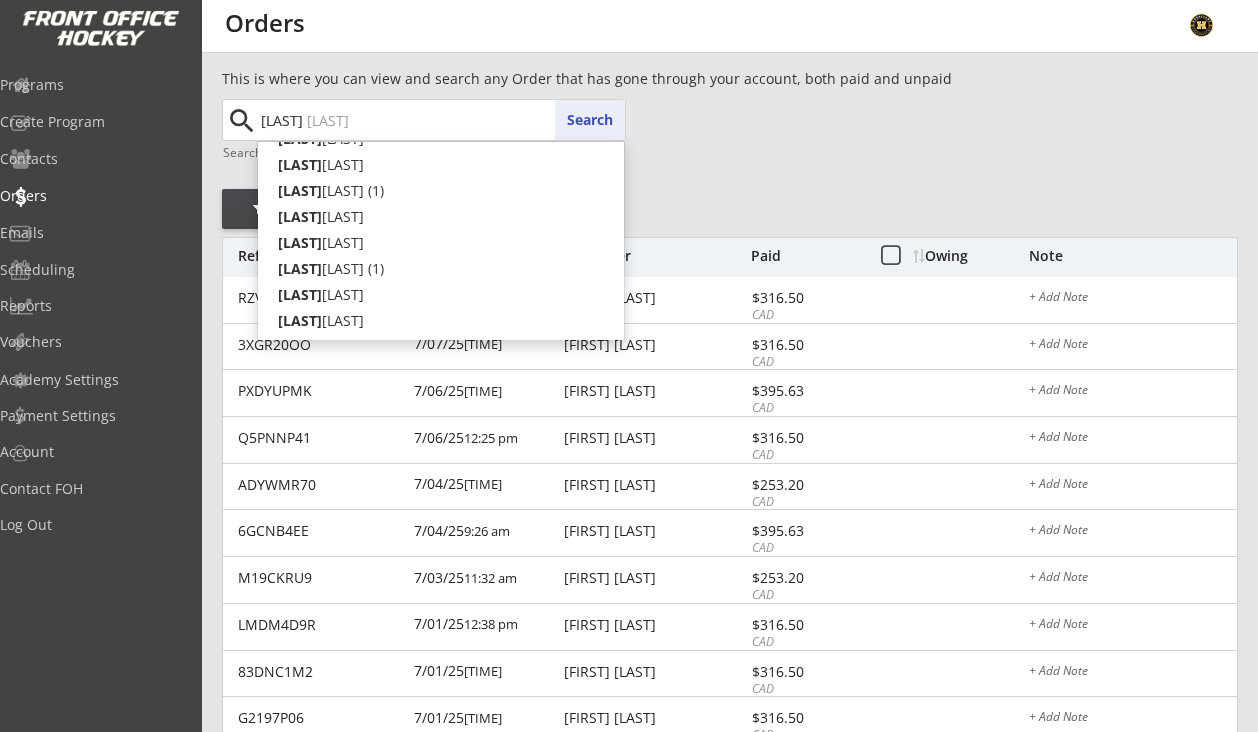 scroll, scrollTop: 159, scrollLeft: 0, axis: vertical 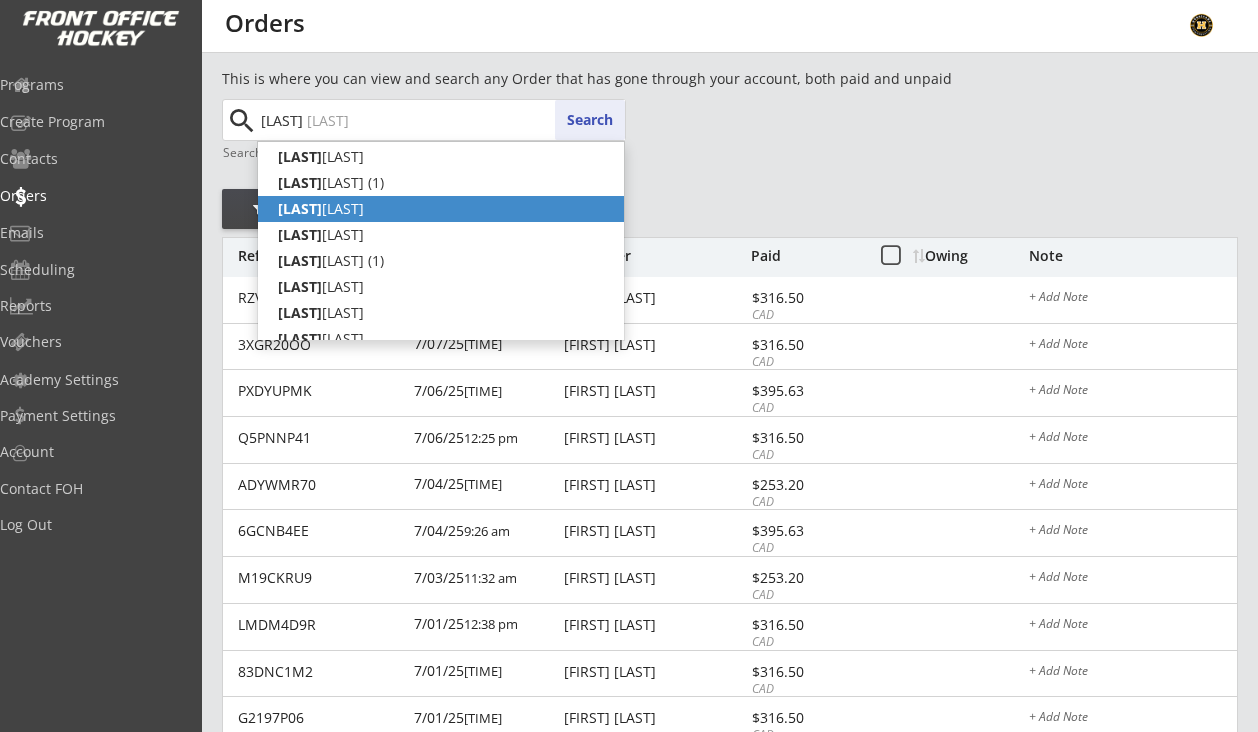 click on "Mason  Higgitt" at bounding box center [441, 209] 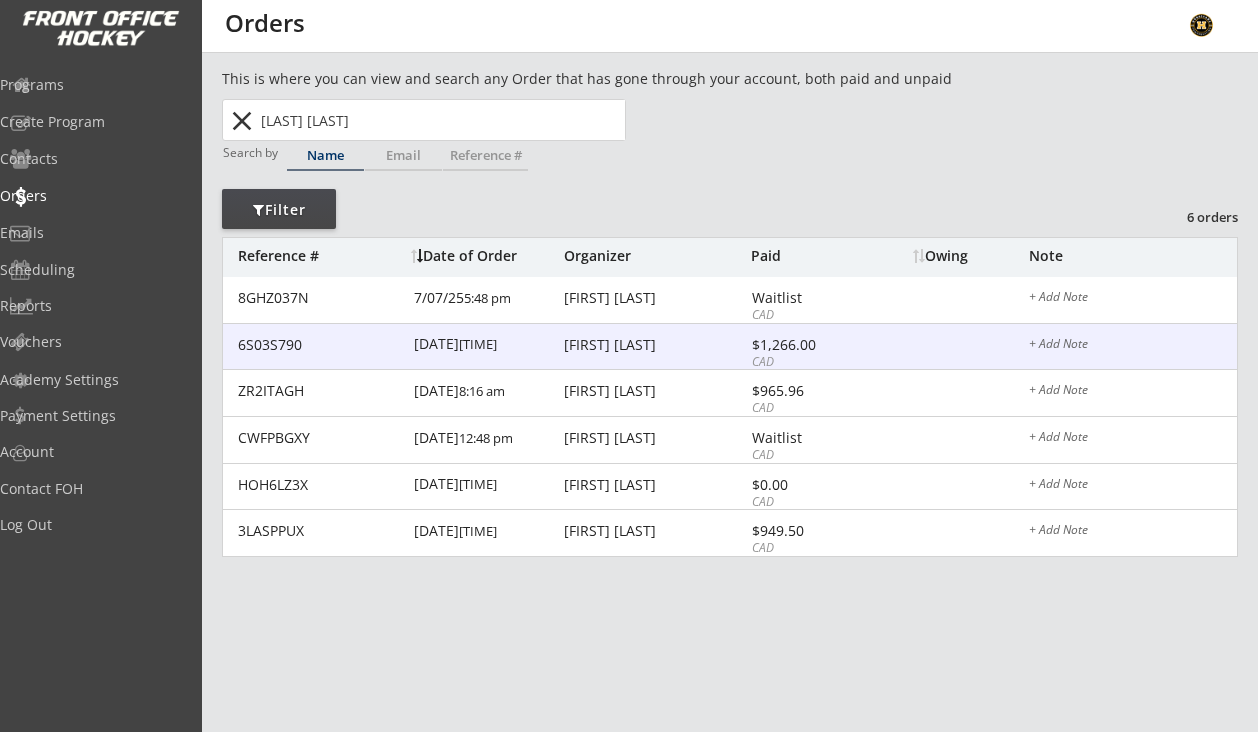 type on "Mason Higgitt" 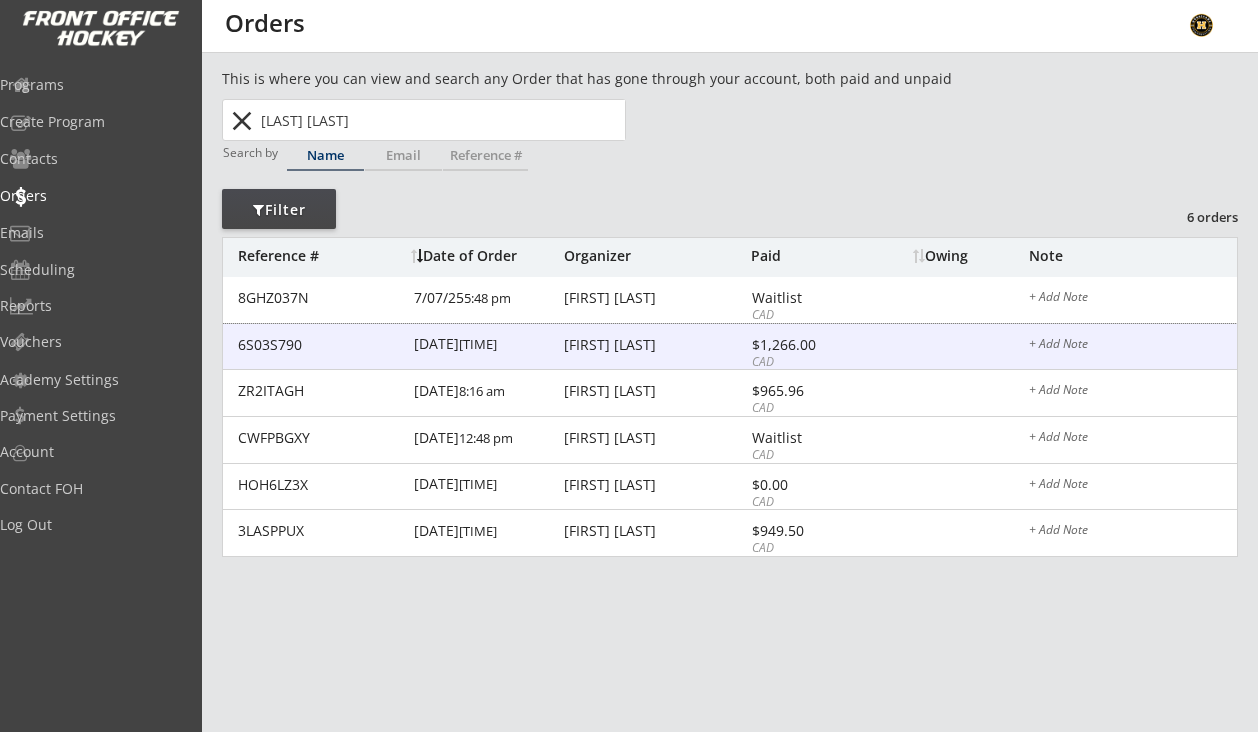 click on "Paul Higgigg" at bounding box center (320, 345) 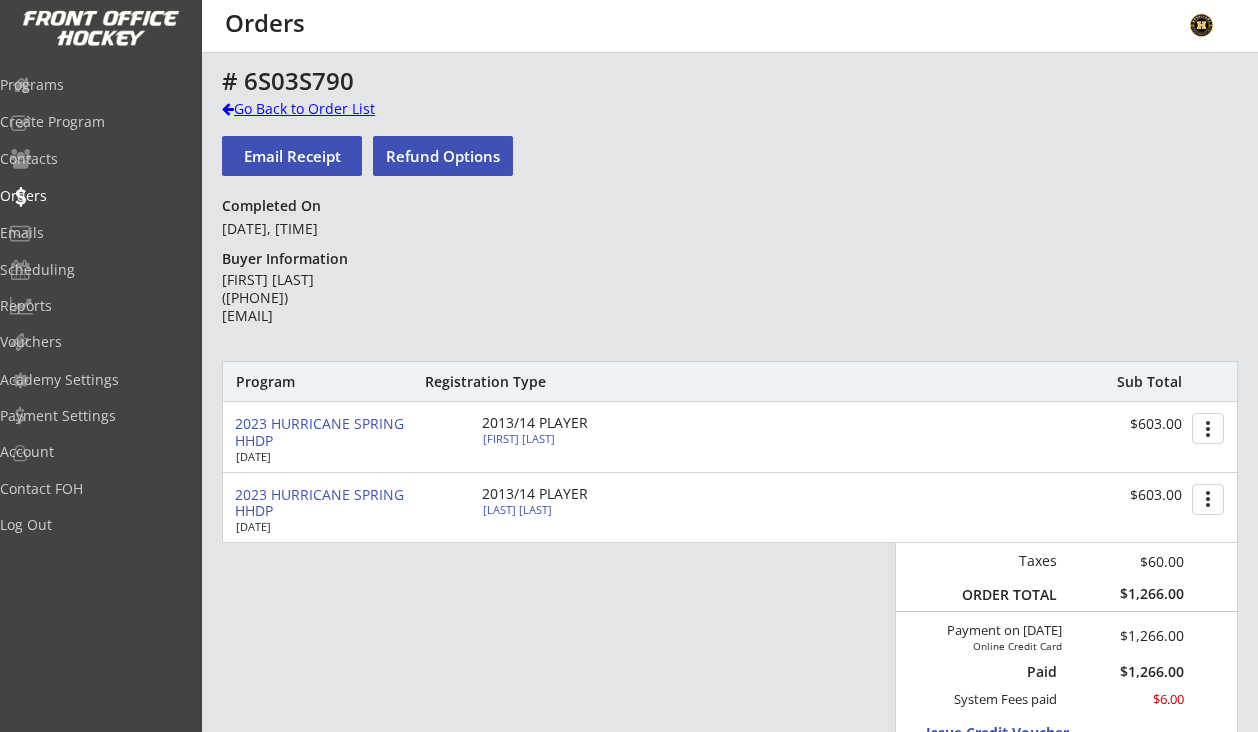 click on "Go Back to Order List" at bounding box center (0, 0) 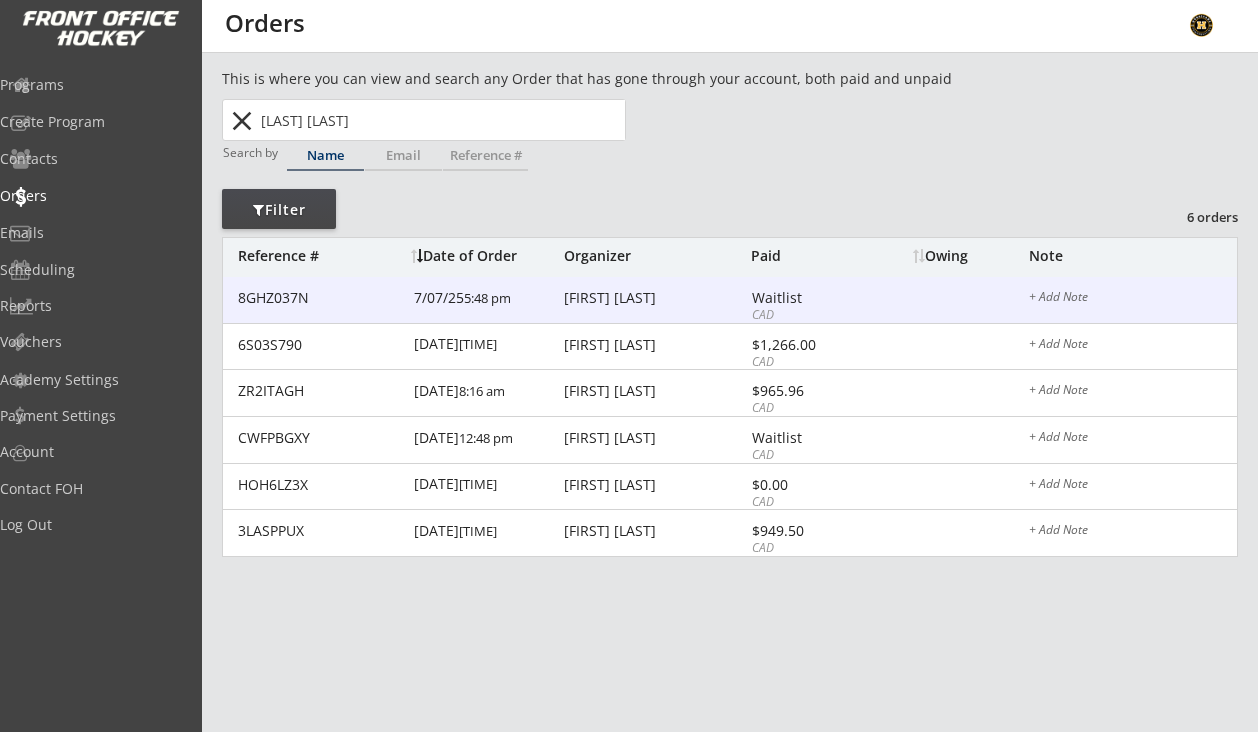 click on "Waitlist" at bounding box center (320, 298) 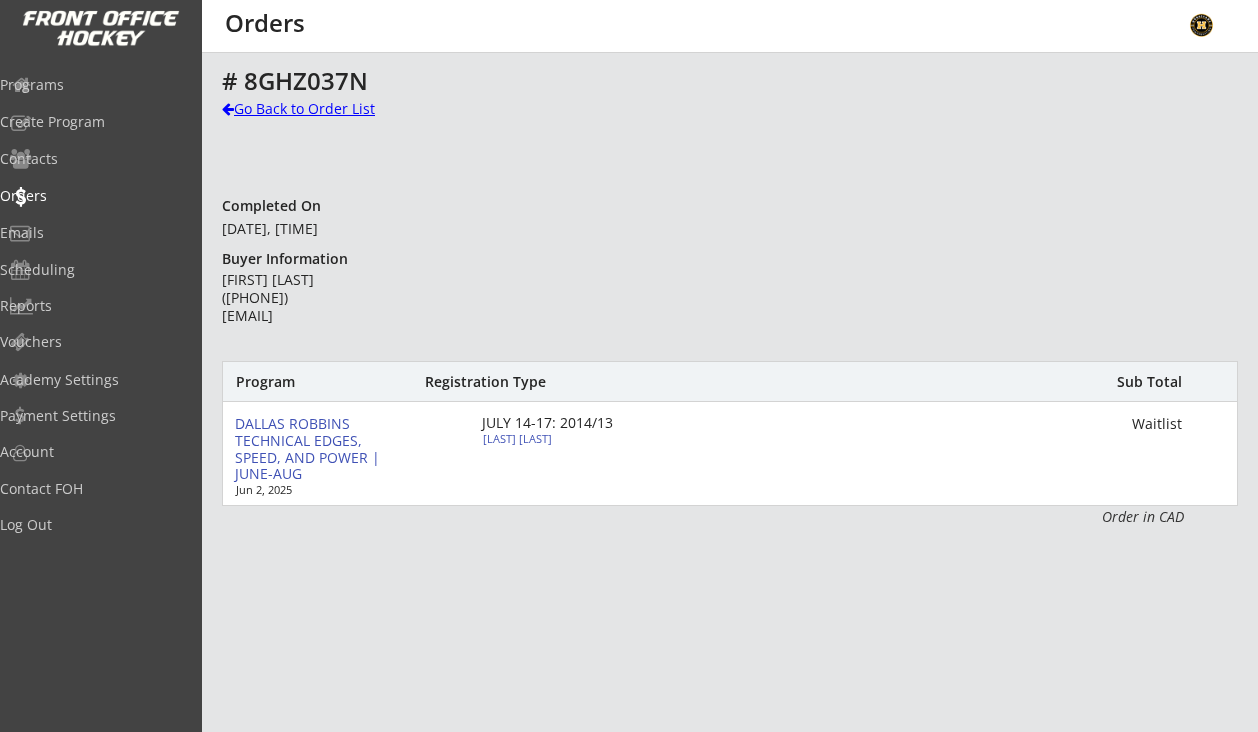 click on "Go Back to Order List" at bounding box center [0, 0] 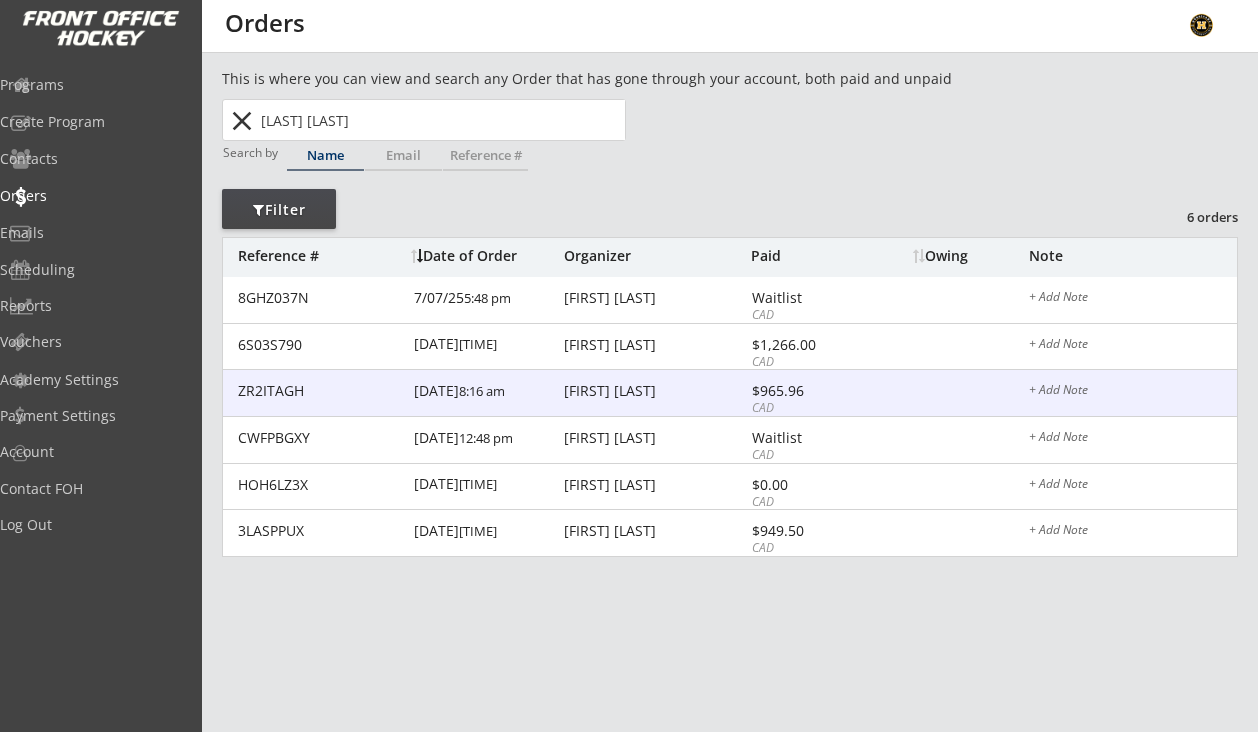 click on "$965.96" at bounding box center (320, 391) 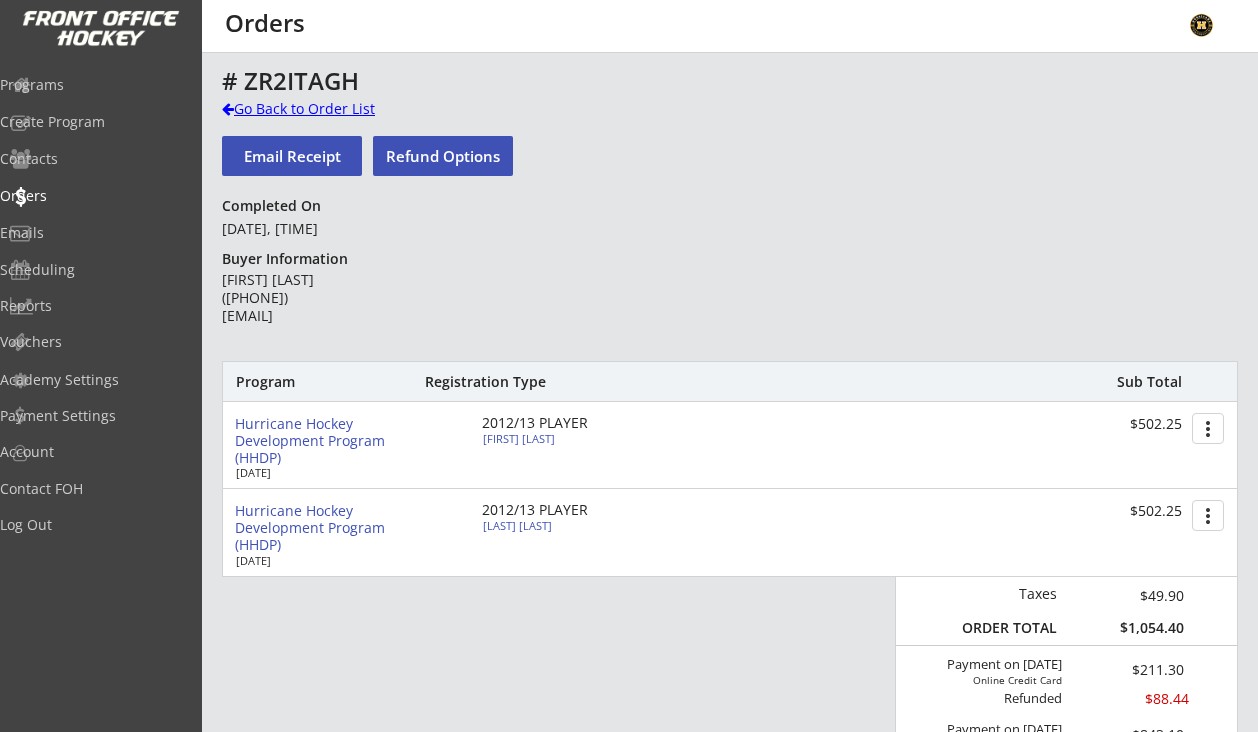 click on "Go Back to Order List" at bounding box center [0, 0] 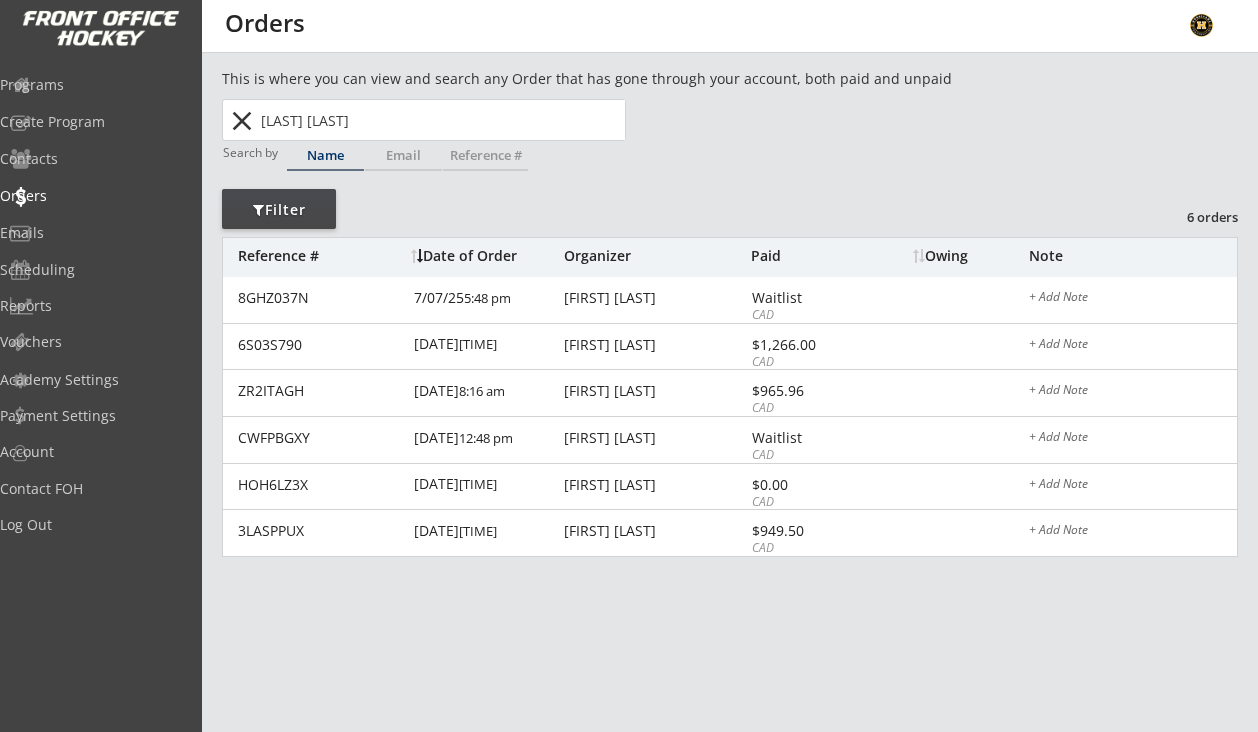 click on "close" at bounding box center (241, 121) 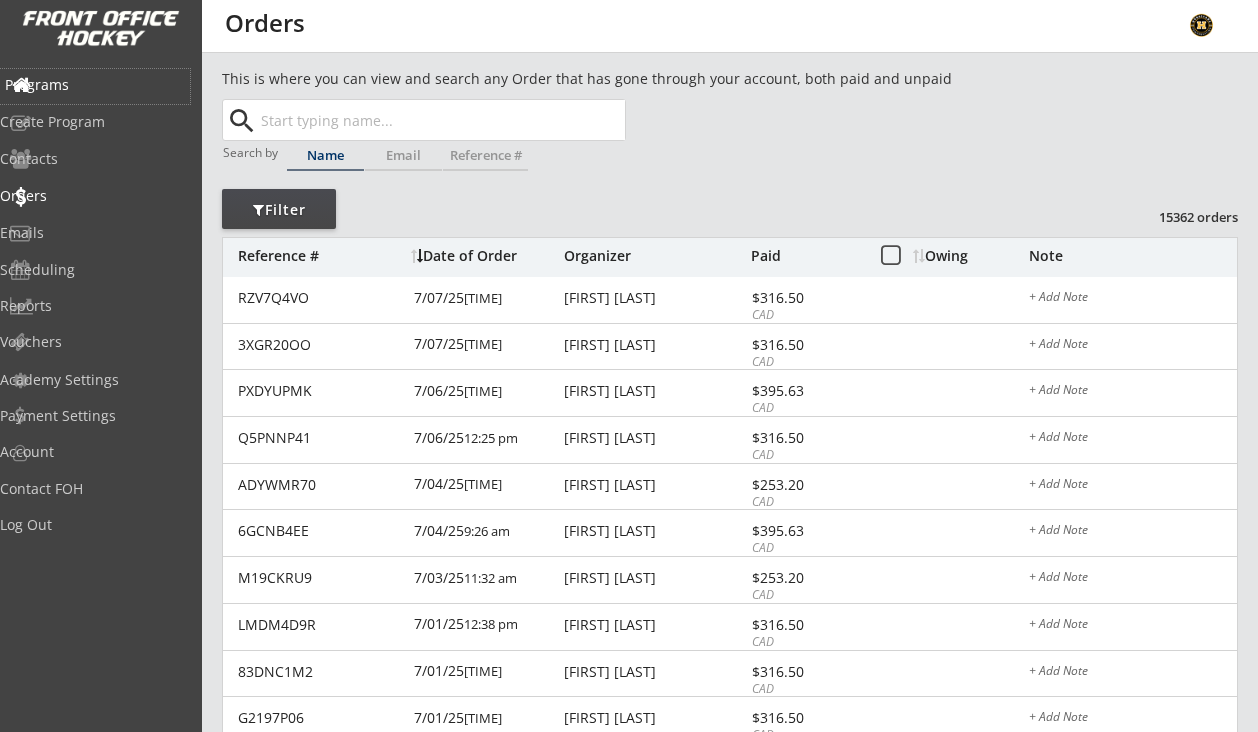 click on "Programs" at bounding box center [95, 85] 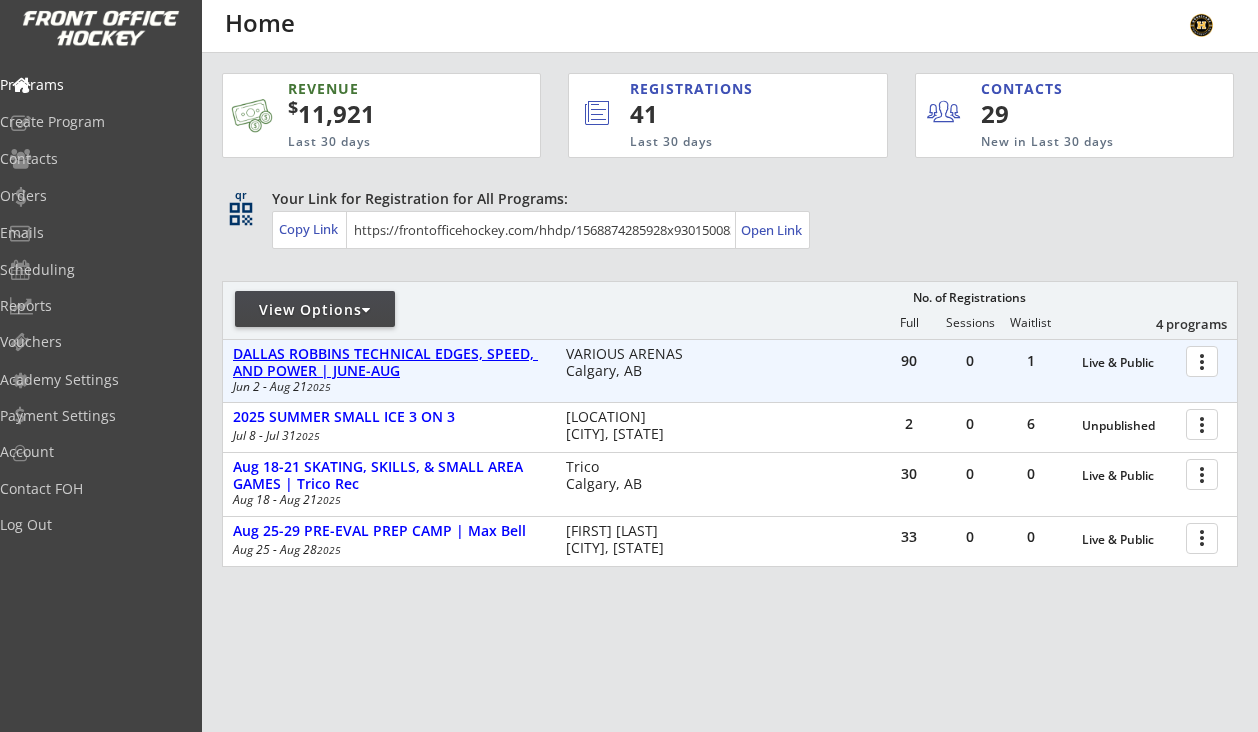 click on "DALLAS ROBBINS TECHNICAL EDGES, SPEED, AND POWER | JUNE-AUG" at bounding box center (1129, 363) 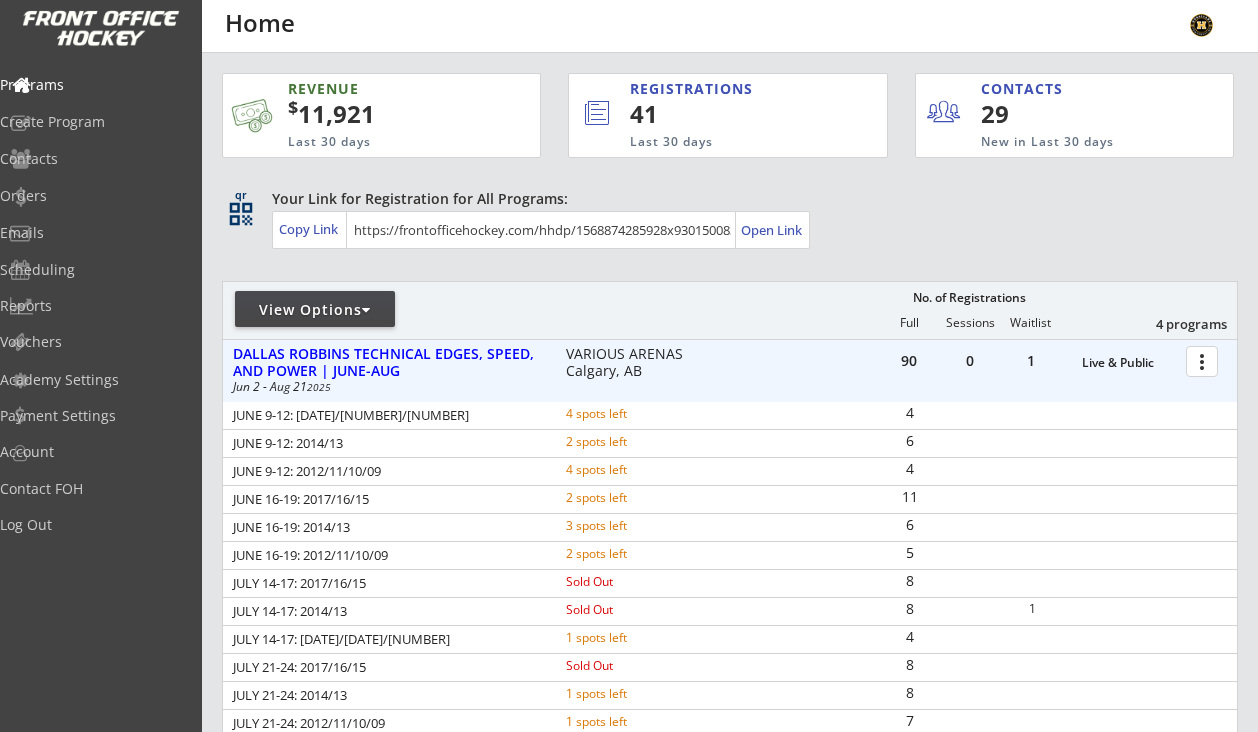 click at bounding box center (1205, 360) 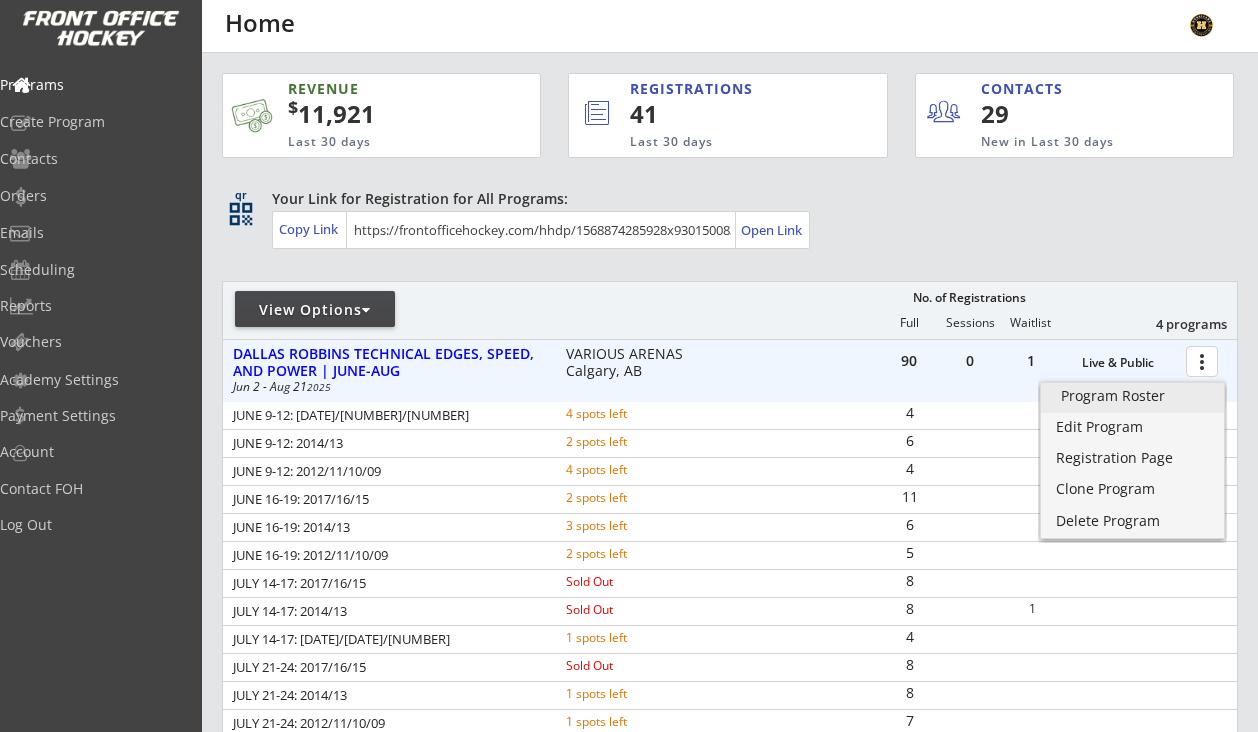 click on "Program Roster" at bounding box center (1132, 396) 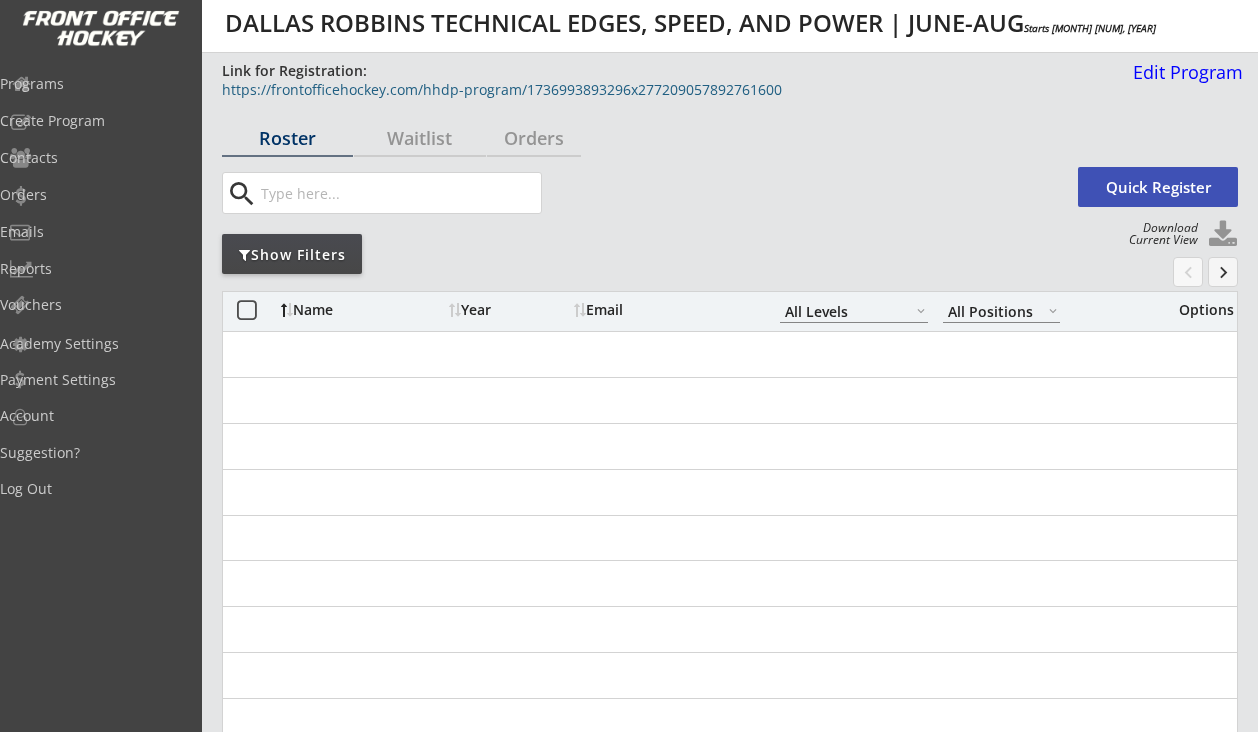 scroll, scrollTop: 0, scrollLeft: 0, axis: both 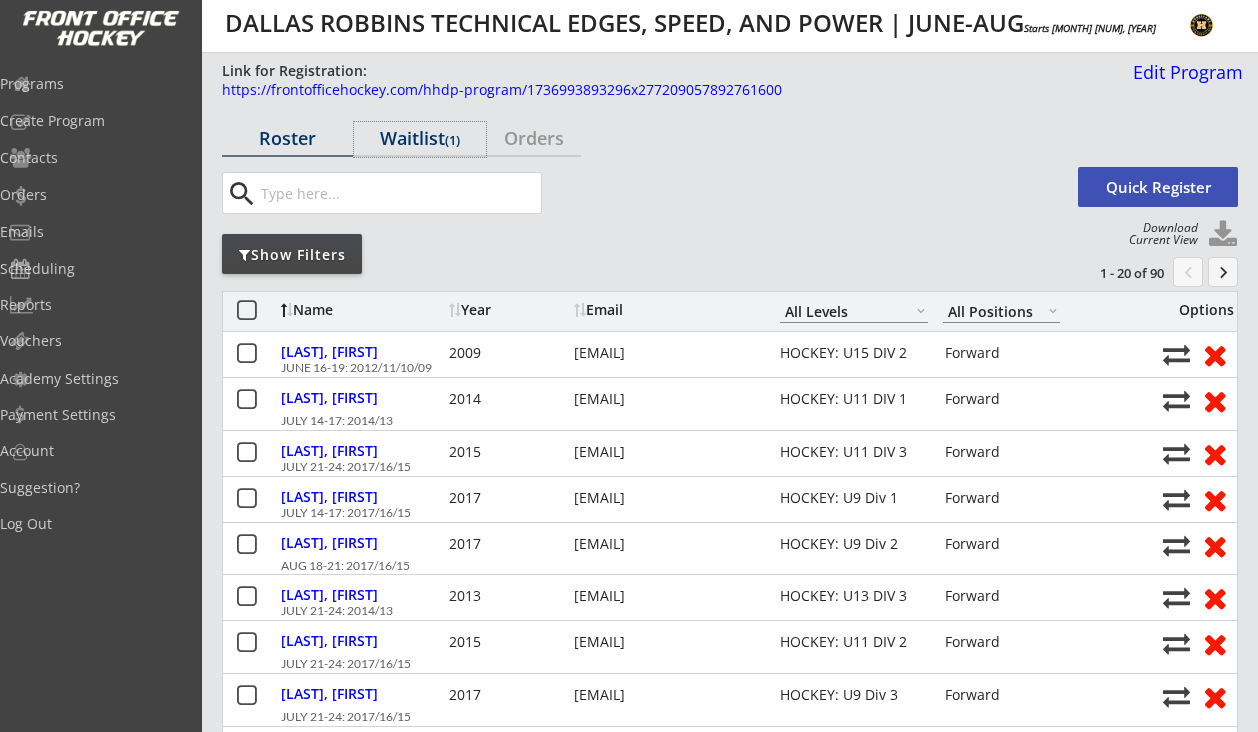 click on "Waitlist   (1)" at bounding box center [419, 138] 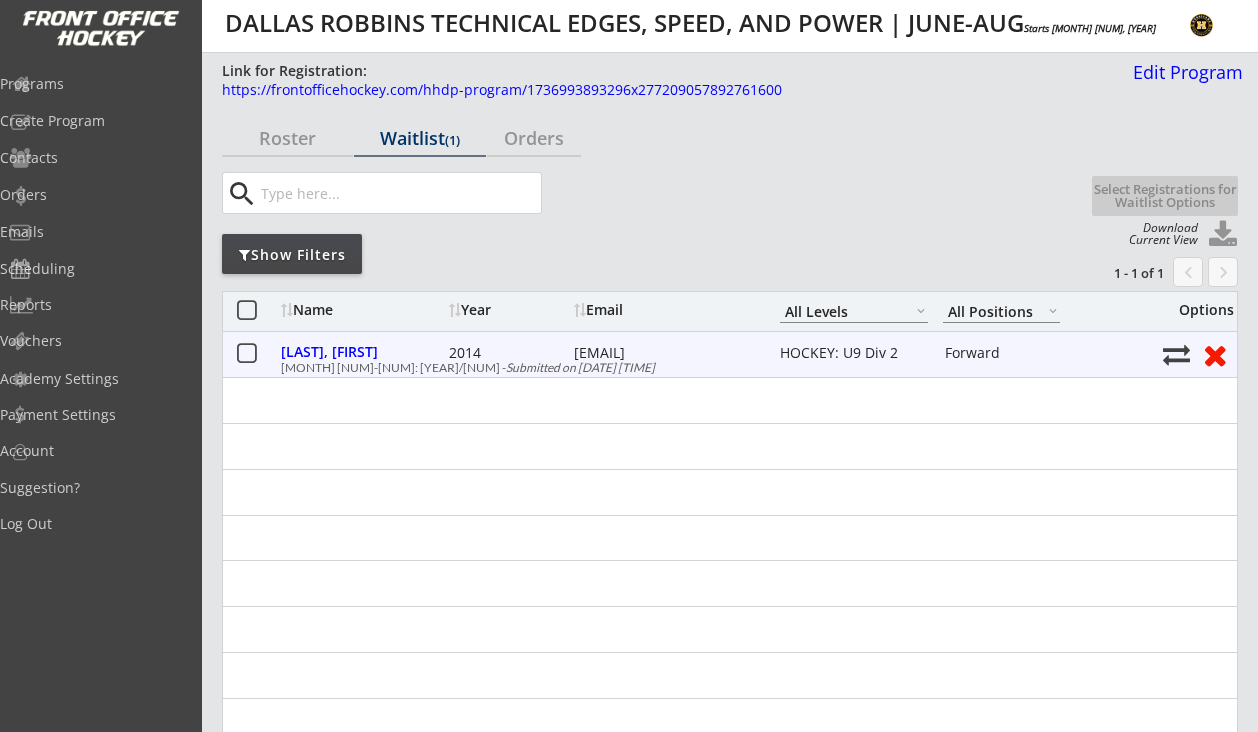 click on "higgittps@yahoo.ca" at bounding box center (362, 352) 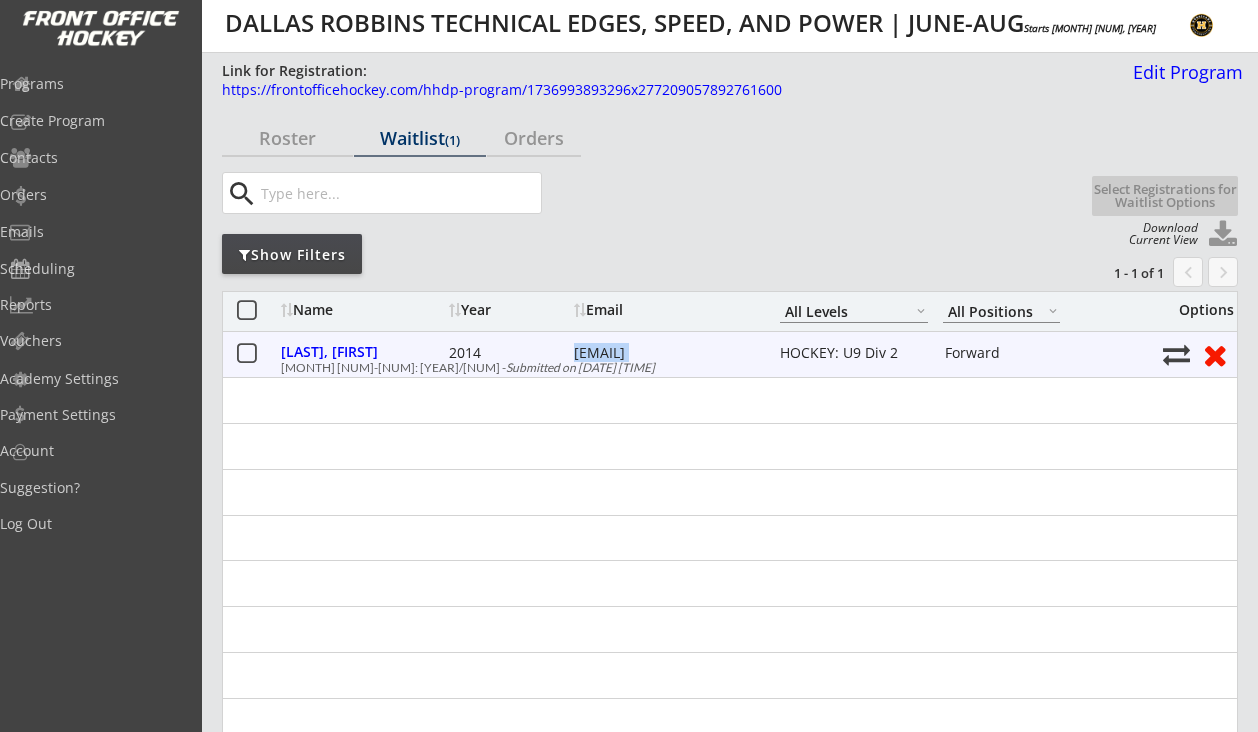 click on "higgittps@yahoo.ca" at bounding box center (362, 352) 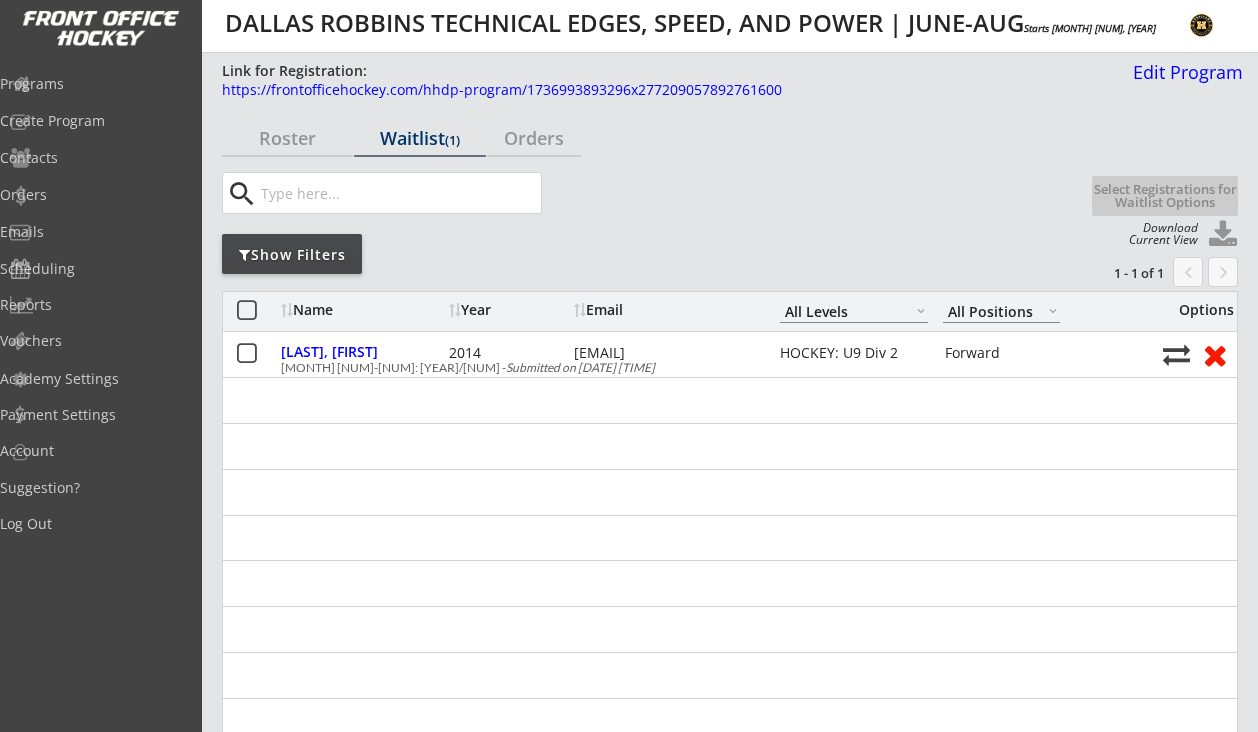 click at bounding box center [399, 193] 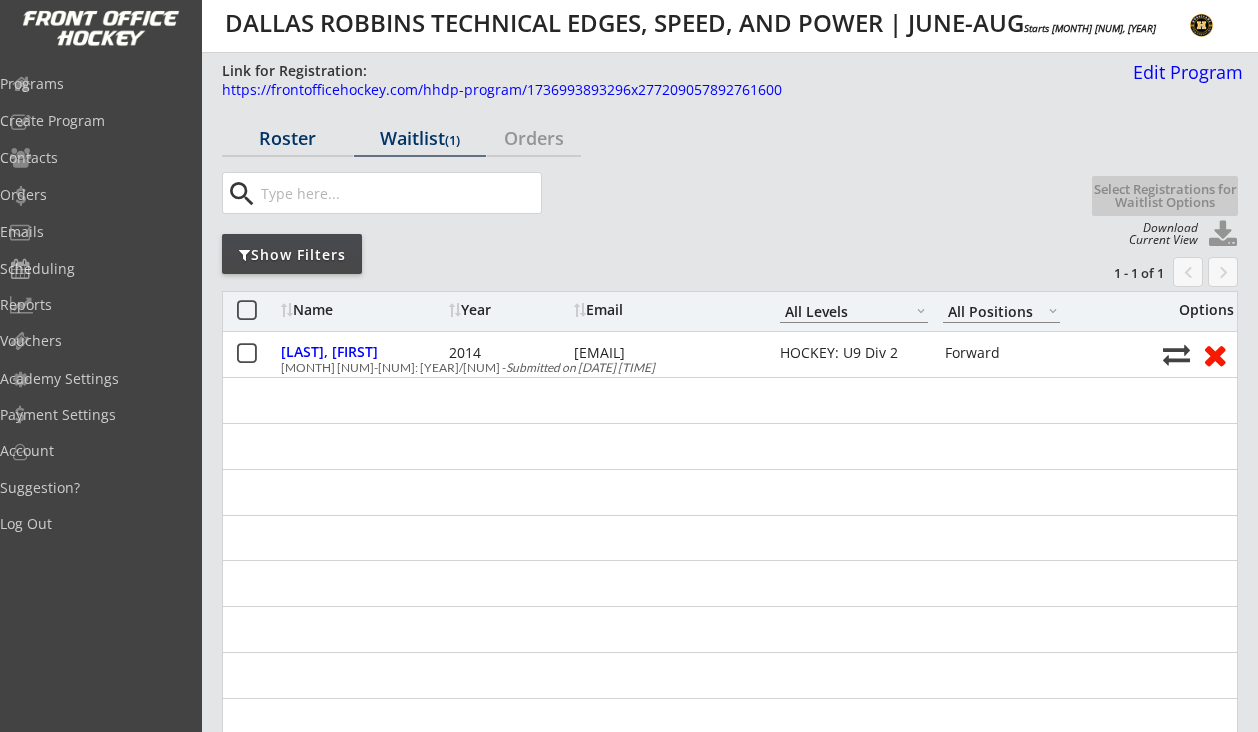click on "Roster" at bounding box center [287, 138] 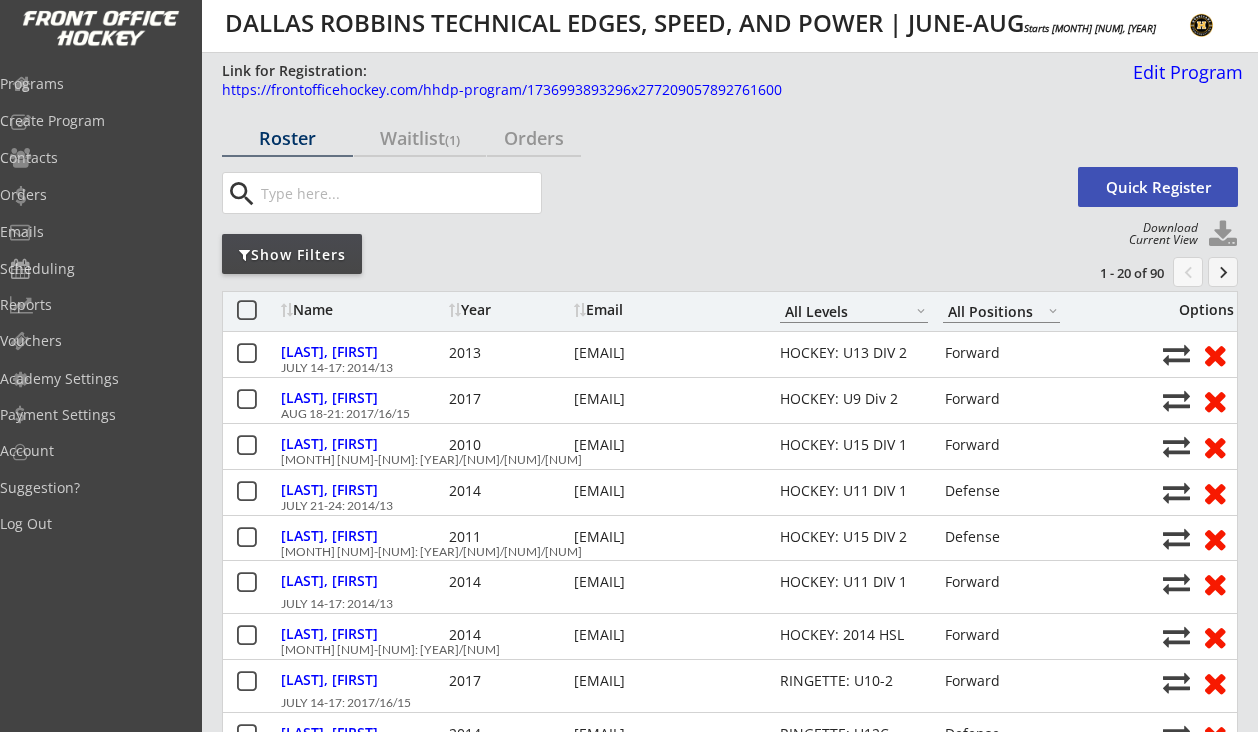 click at bounding box center [399, 193] 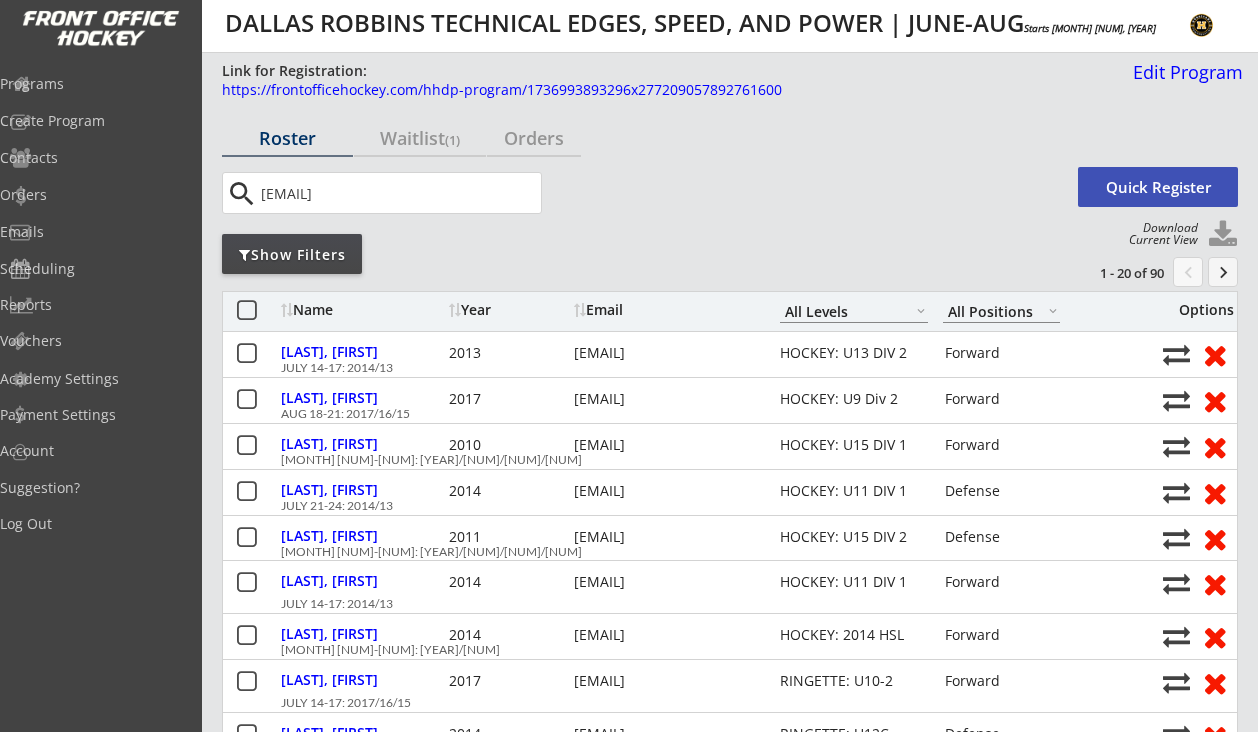 type on "higgittps@yahoo.ca" 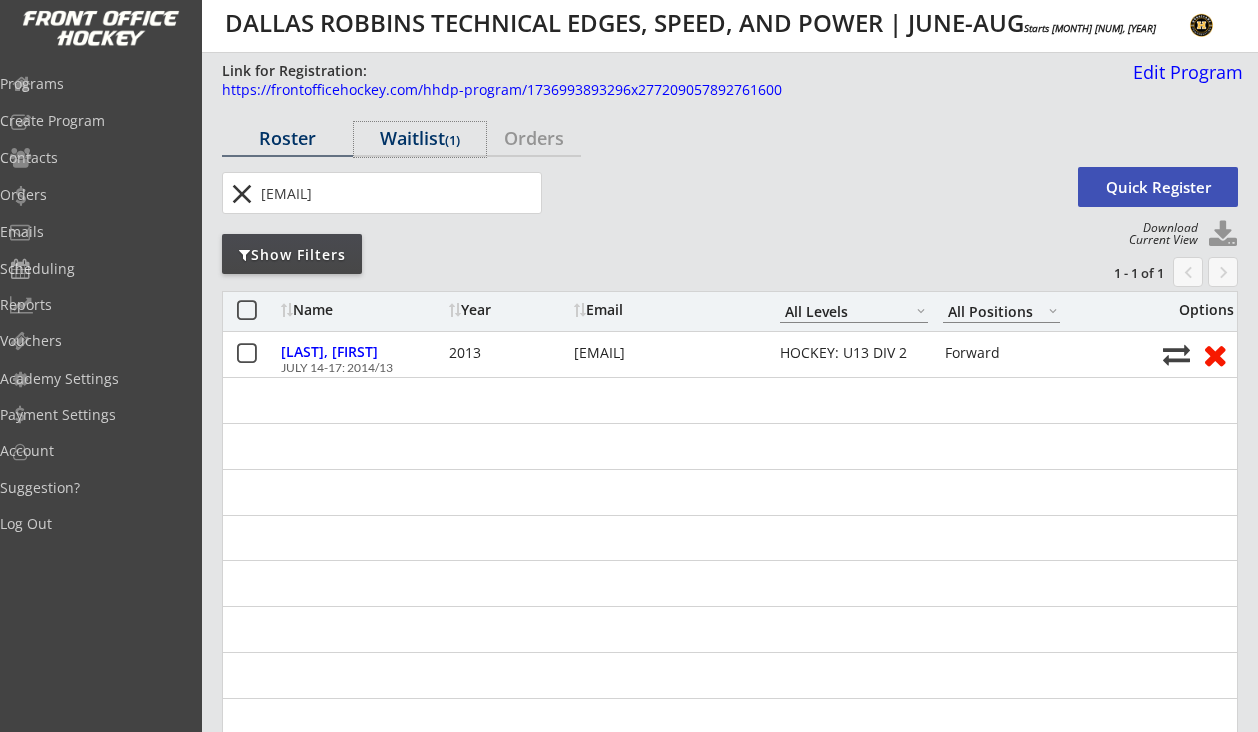 click on "Waitlist   (1)" at bounding box center [419, 138] 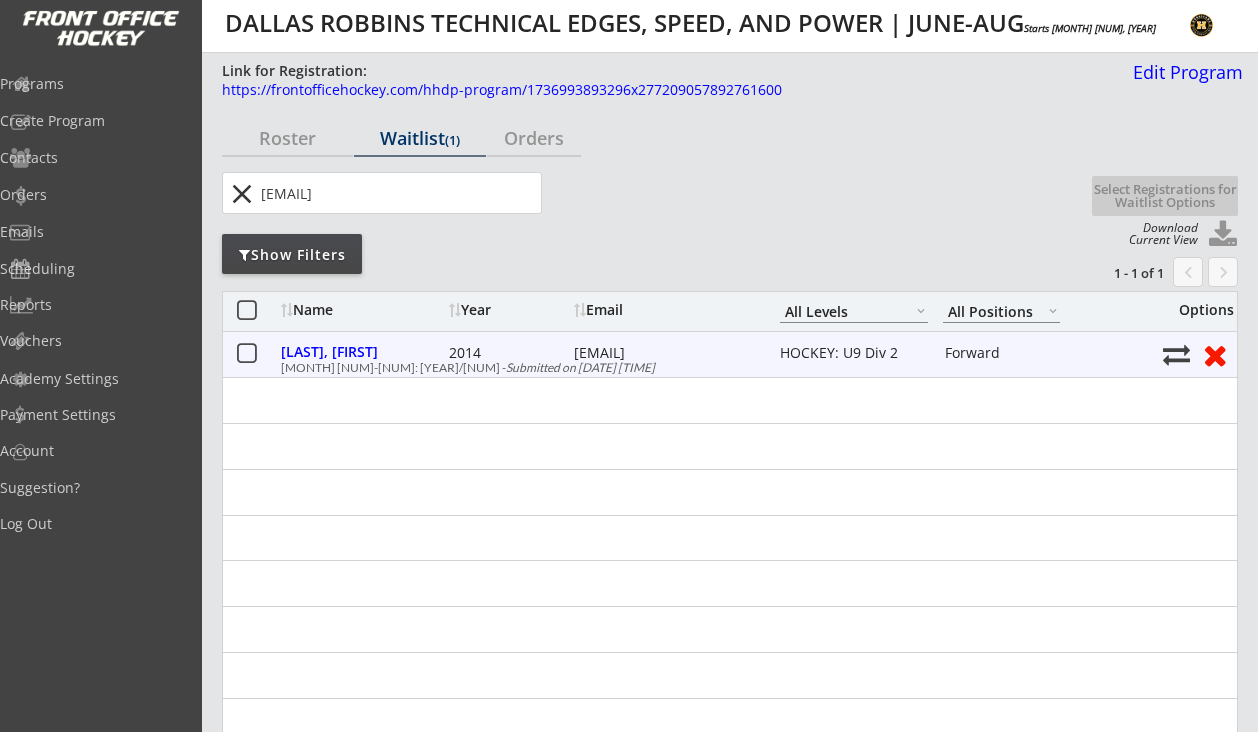 click at bounding box center [246, 354] 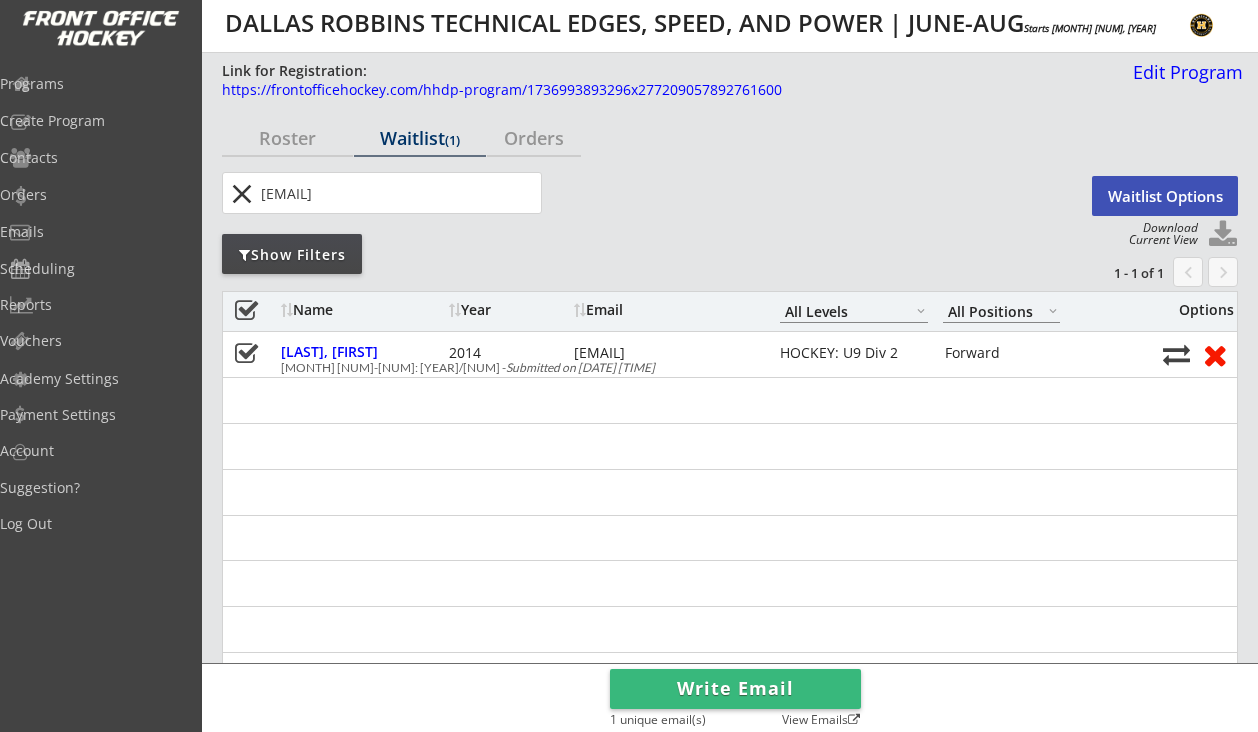 click on "Waitlist Options" at bounding box center [1165, 196] 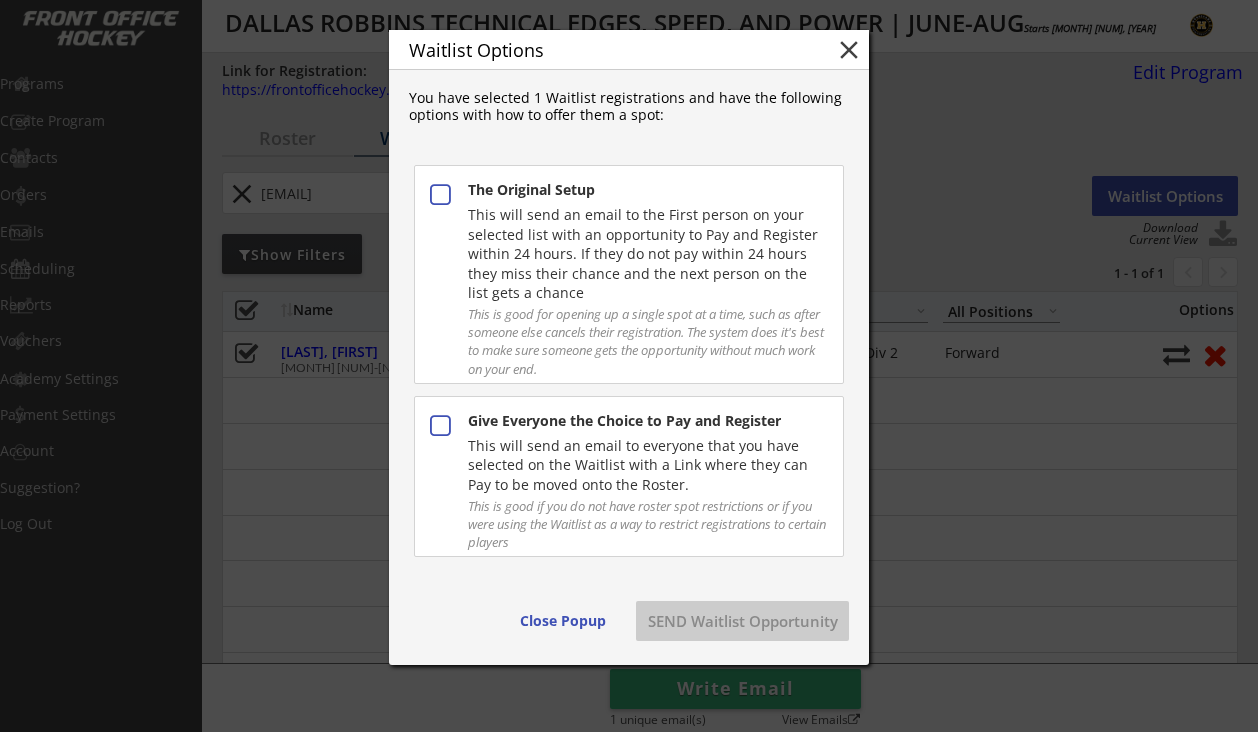 click on "This will send an email to everyone that you have selected on the Waitlist with a Link where they can Pay to be moved onto the Roster." at bounding box center [647, 190] 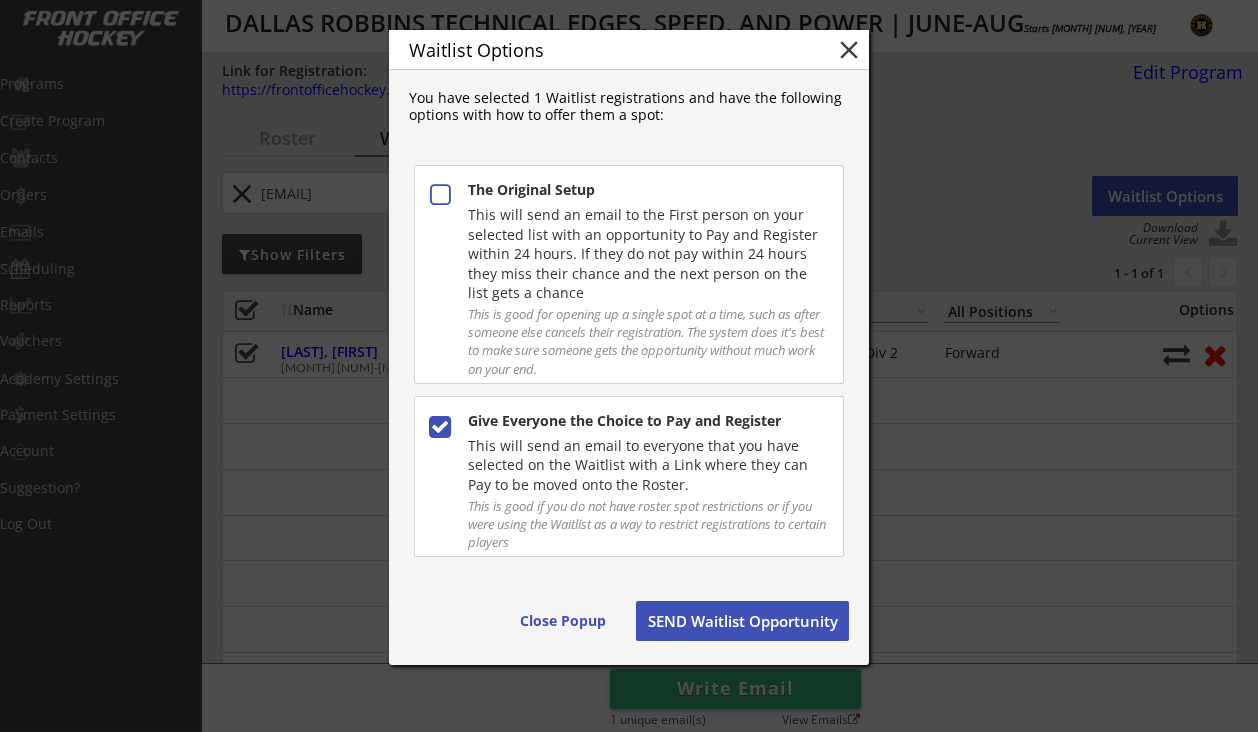 click on "SEND Waitlist Opportunity" at bounding box center (563, 621) 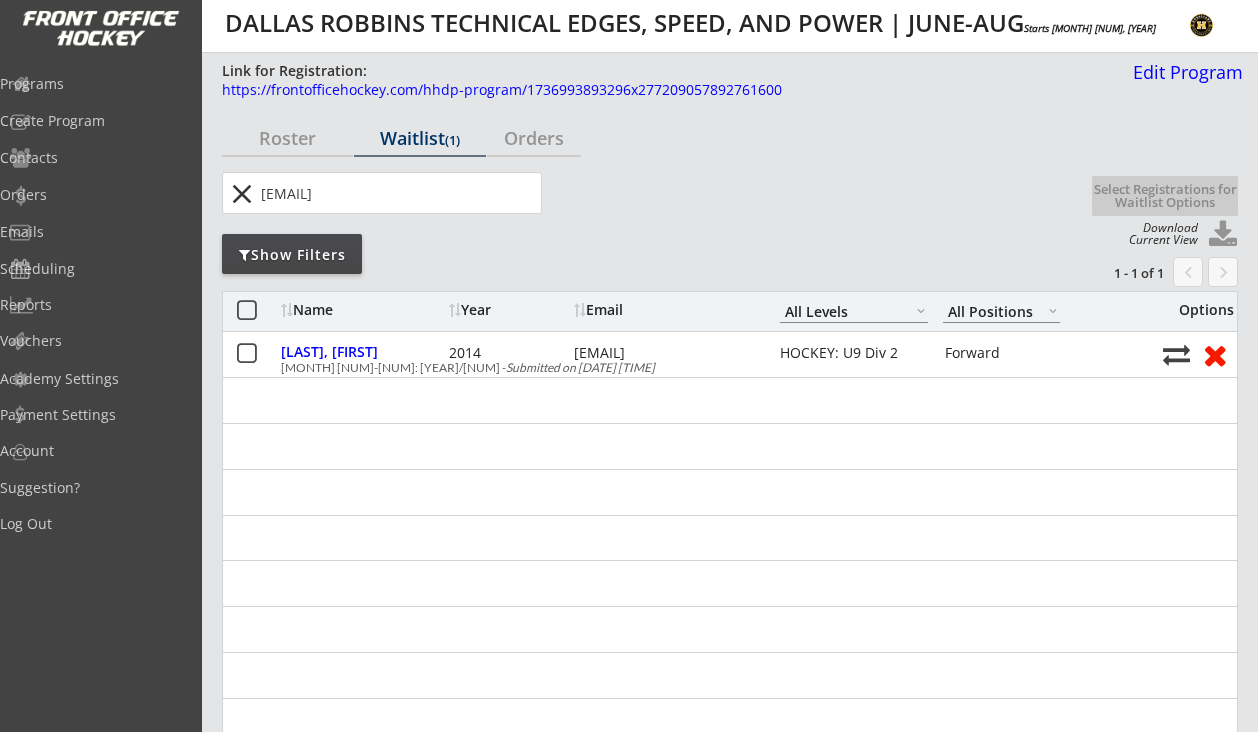 click on "close" at bounding box center (241, 194) 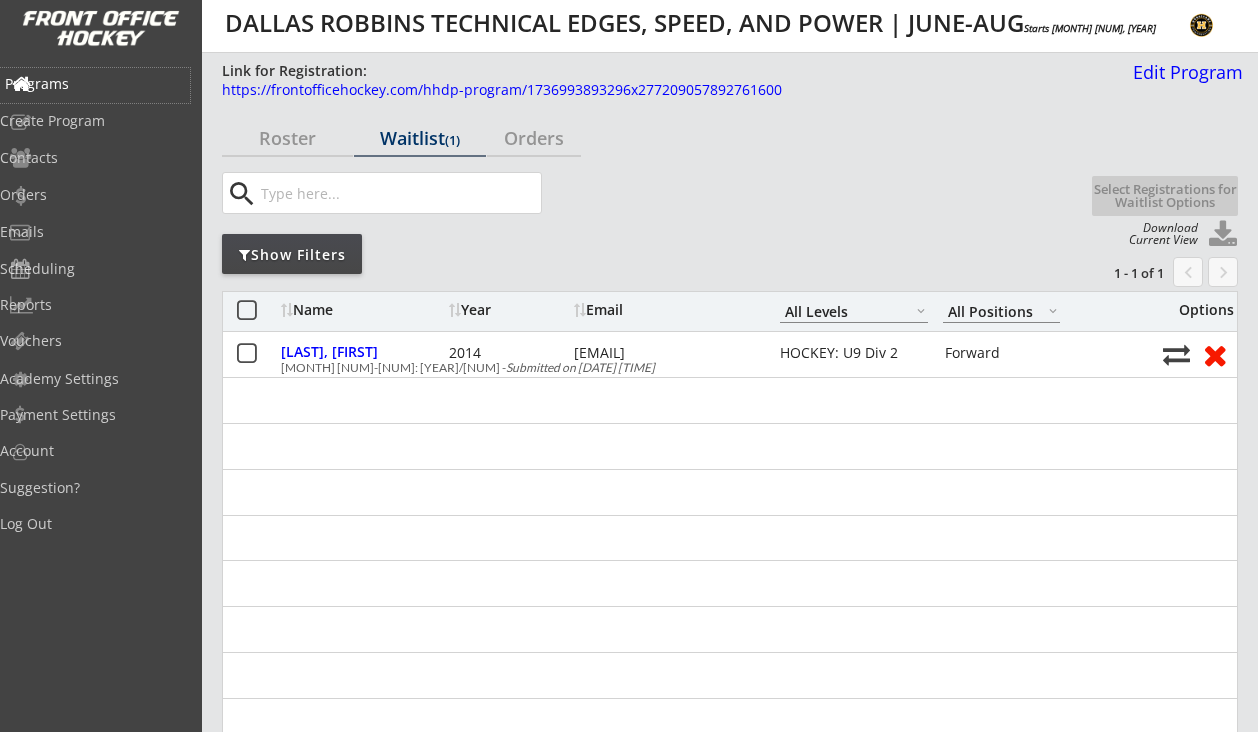 click on "Programs" at bounding box center (95, 84) 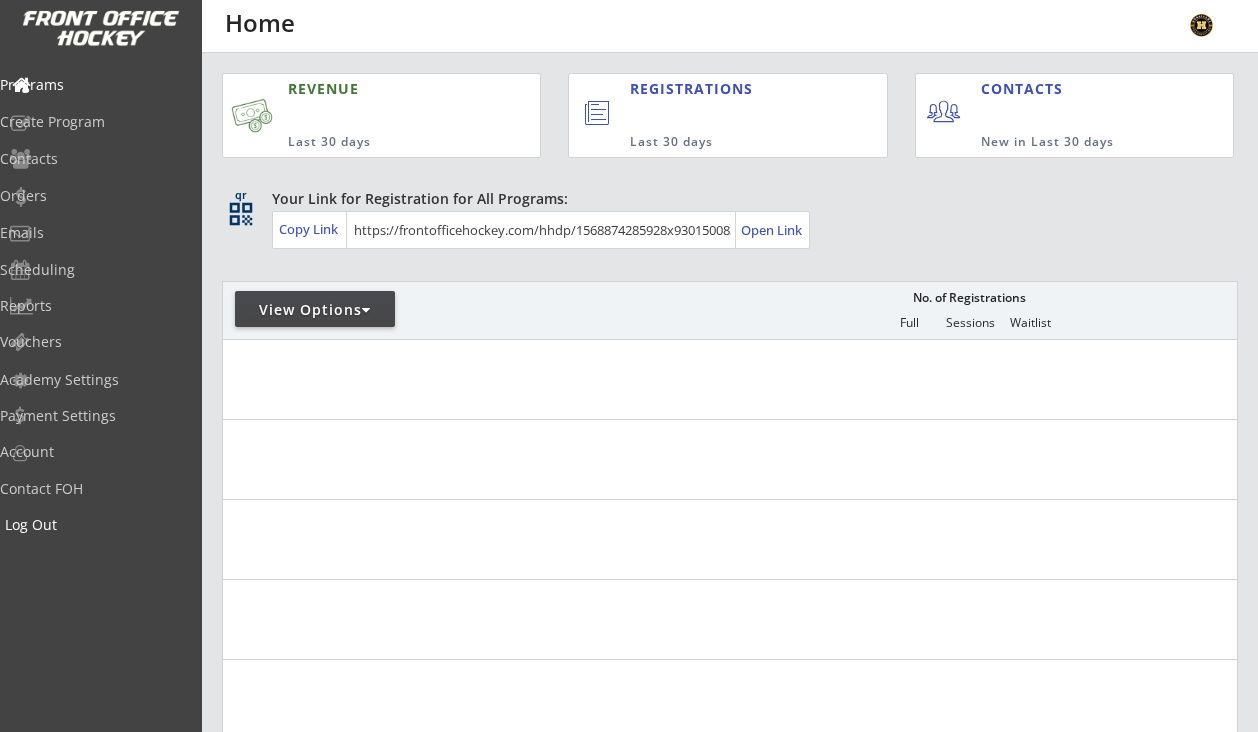 scroll, scrollTop: 0, scrollLeft: 0, axis: both 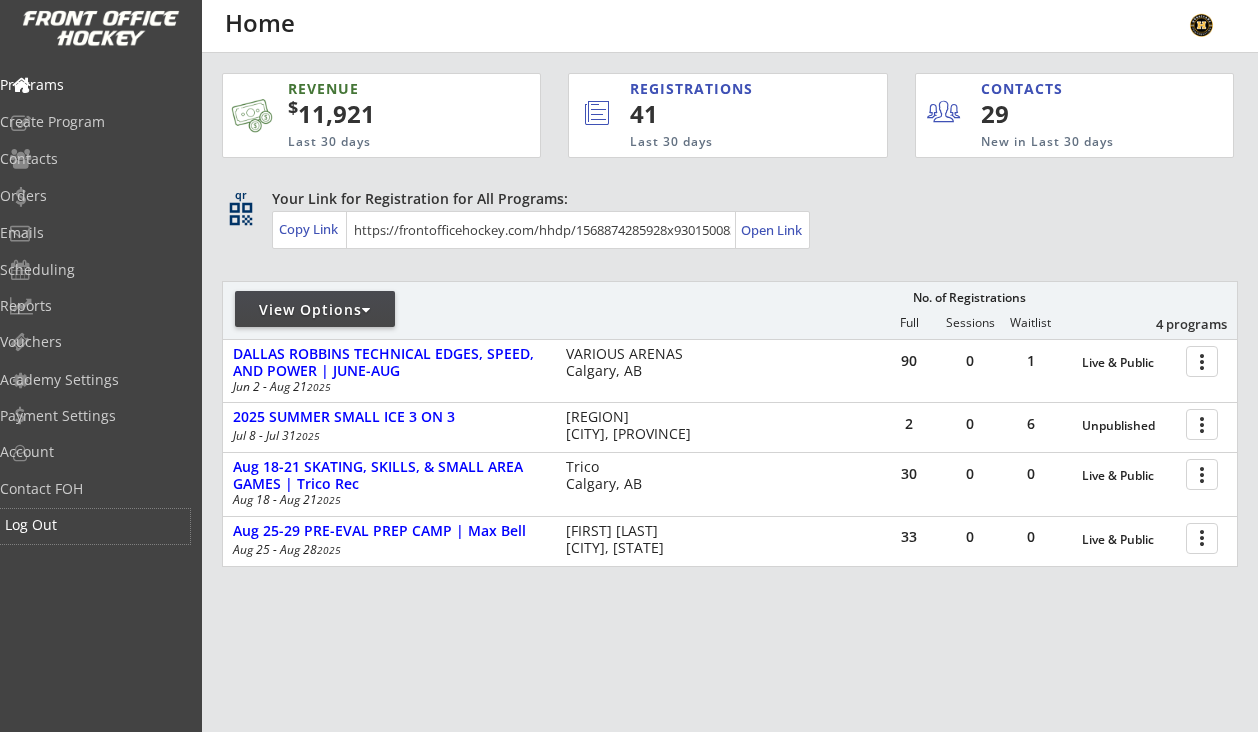 click on "Log Out" at bounding box center (95, 525) 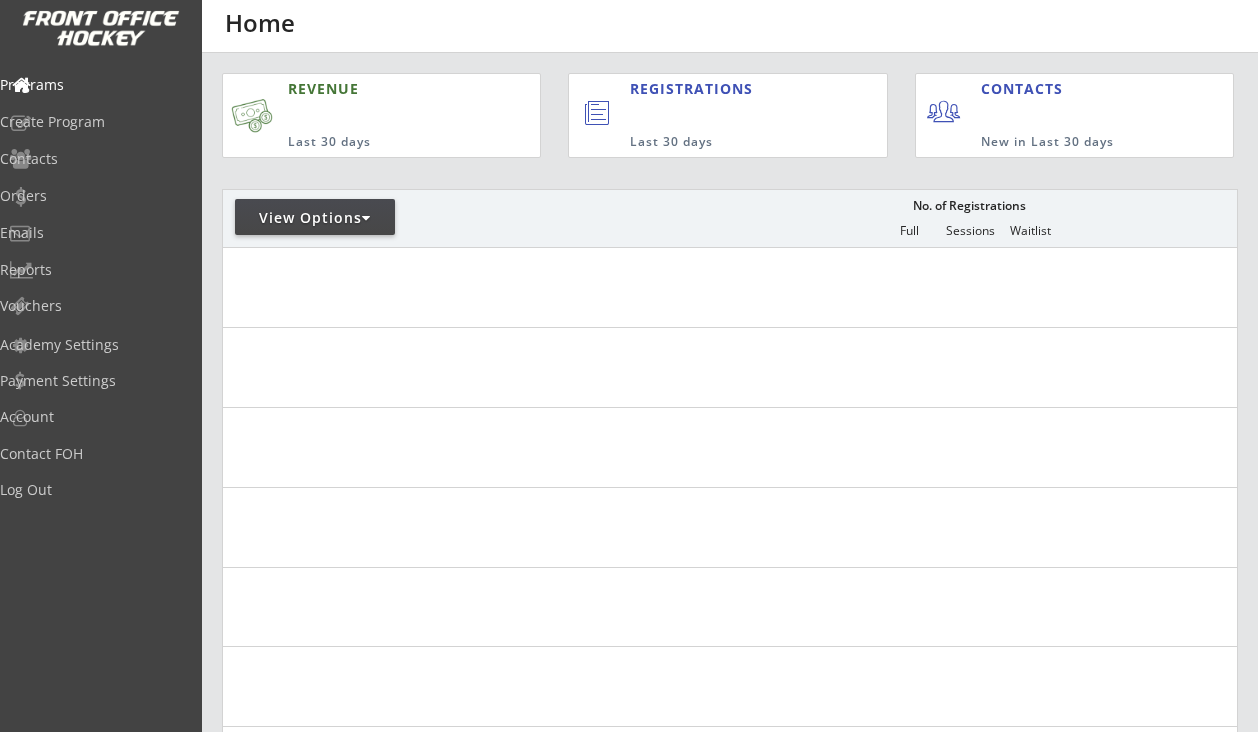 scroll, scrollTop: 0, scrollLeft: 0, axis: both 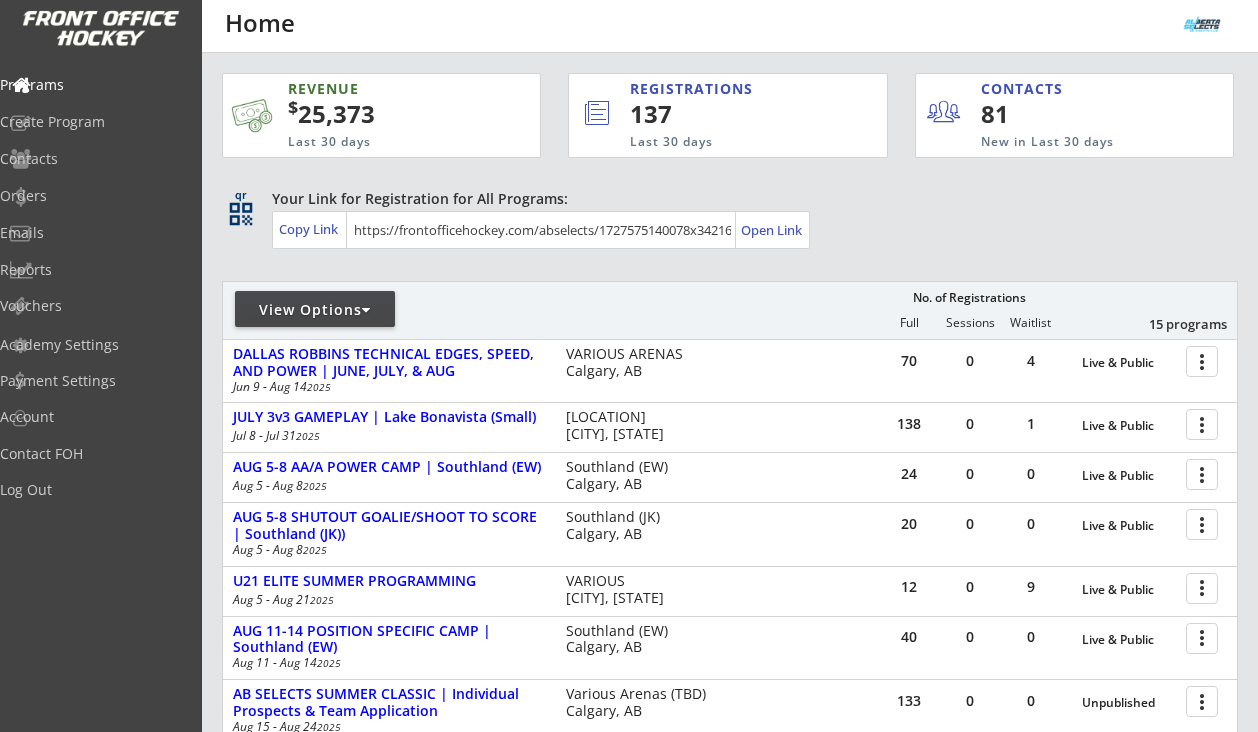 click on "Your Link for Registration for All Programs: Copy Link Open Link" at bounding box center [381, 115] 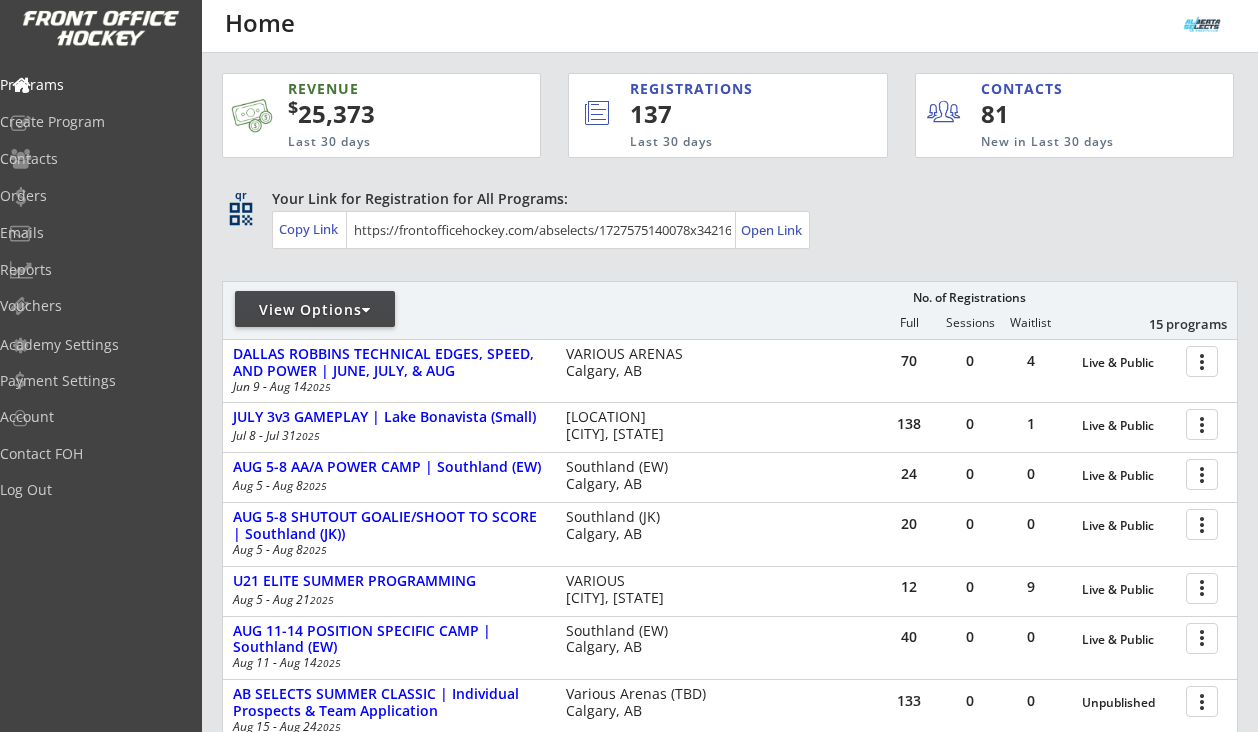 click on "Your Link for Registration for All Programs: Copy Link Open Link" at bounding box center (381, 115) 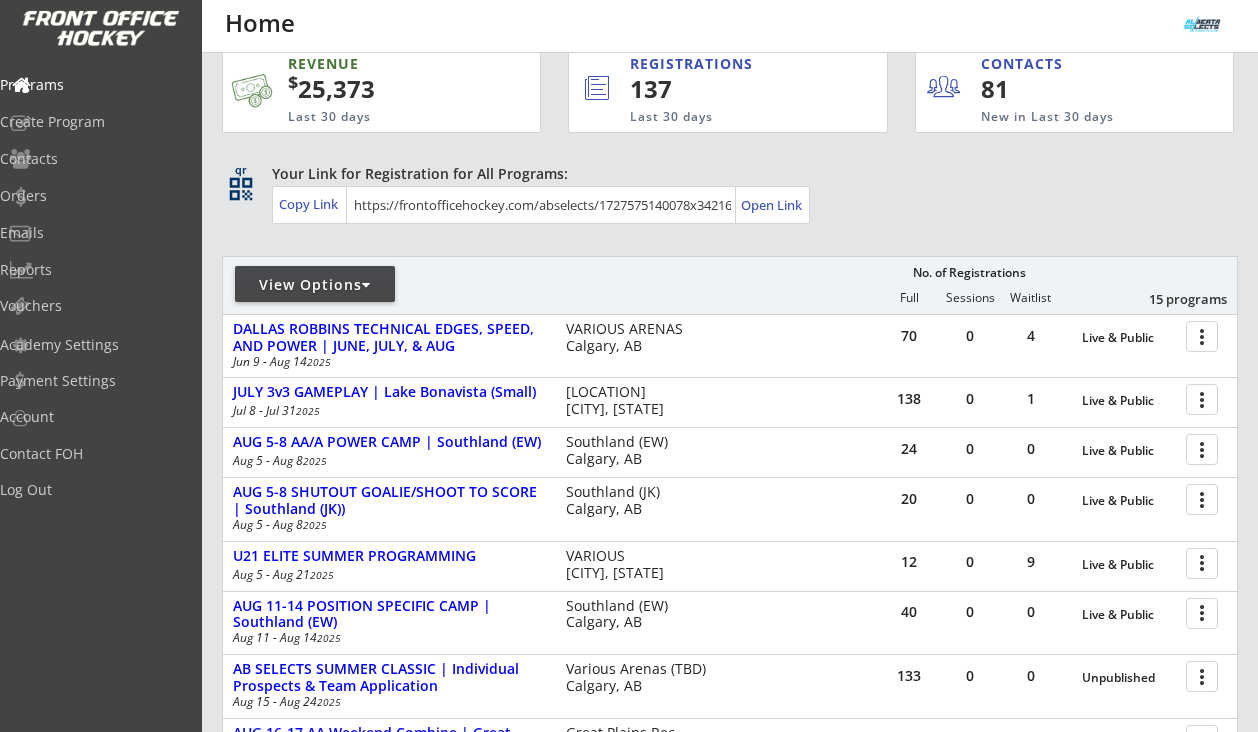 scroll, scrollTop: 32, scrollLeft: 0, axis: vertical 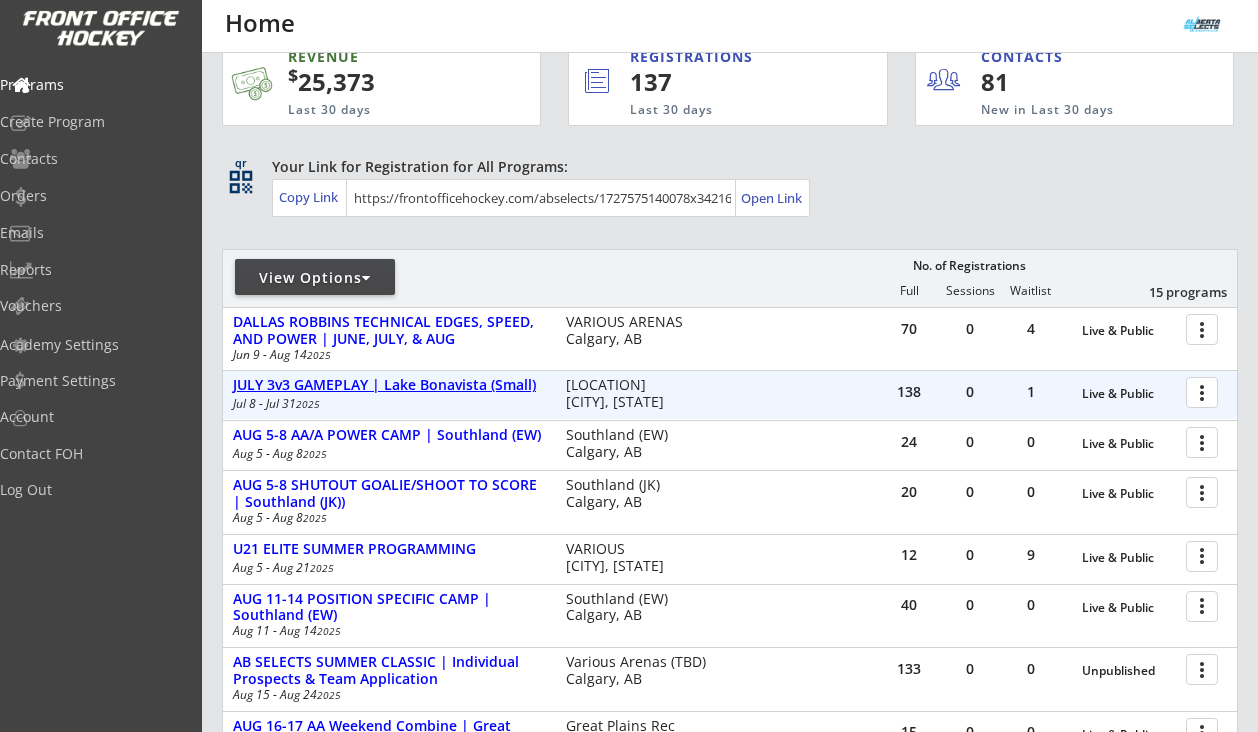 click on "JULY 3v3 GAMEPLAY | Lake Bonavista (Small)" at bounding box center (1129, 394) 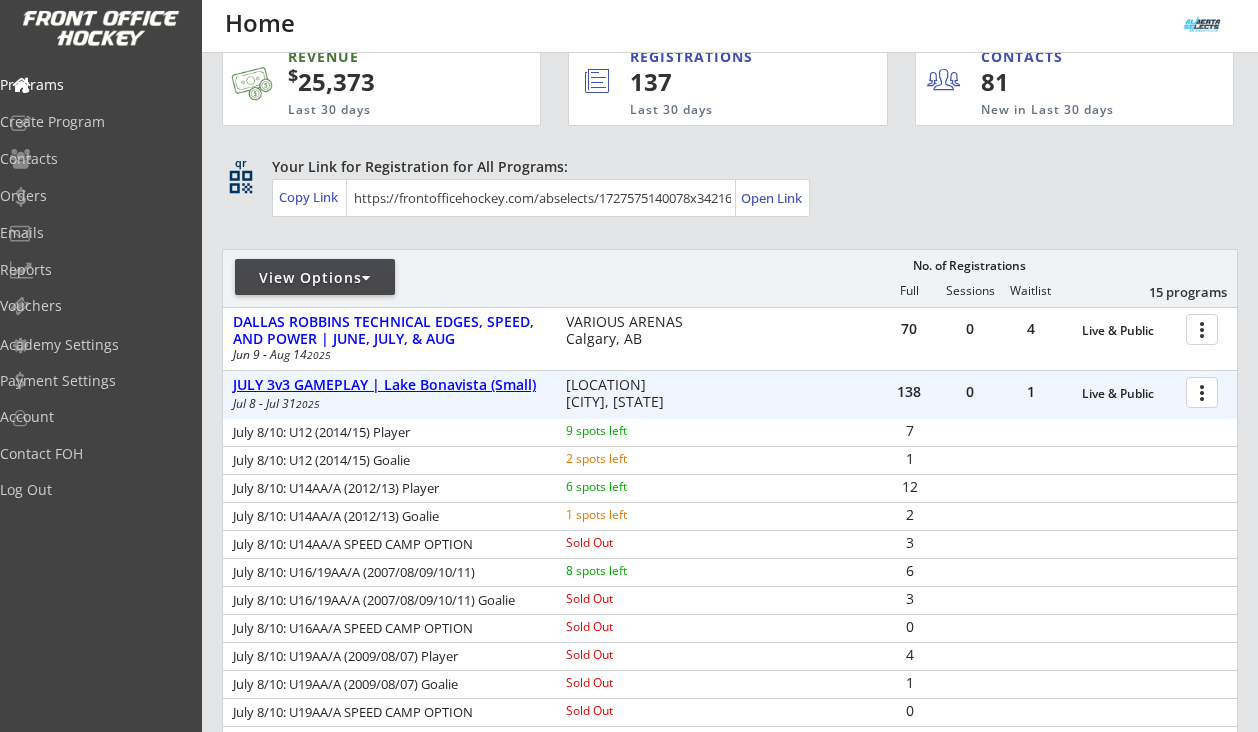 click on "JULY 3v3 GAMEPLAY | Lake Bonavista (Small)" at bounding box center [1129, 394] 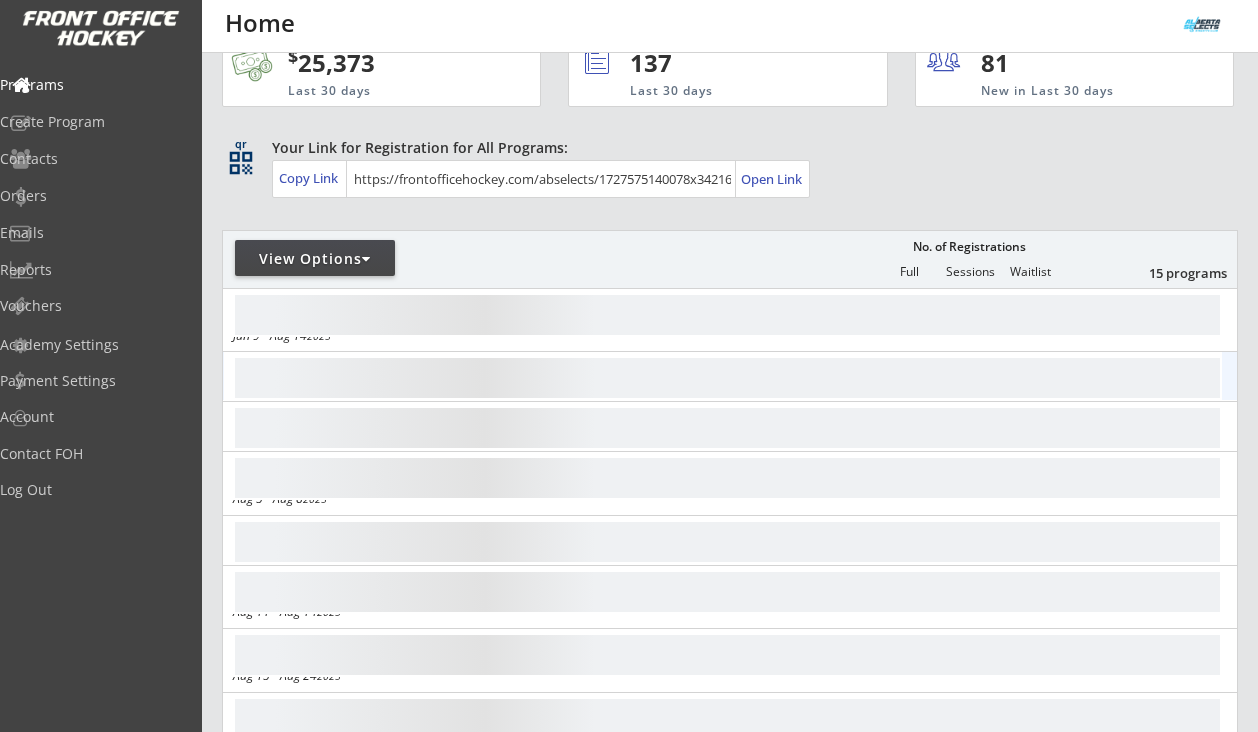 scroll, scrollTop: 52, scrollLeft: 0, axis: vertical 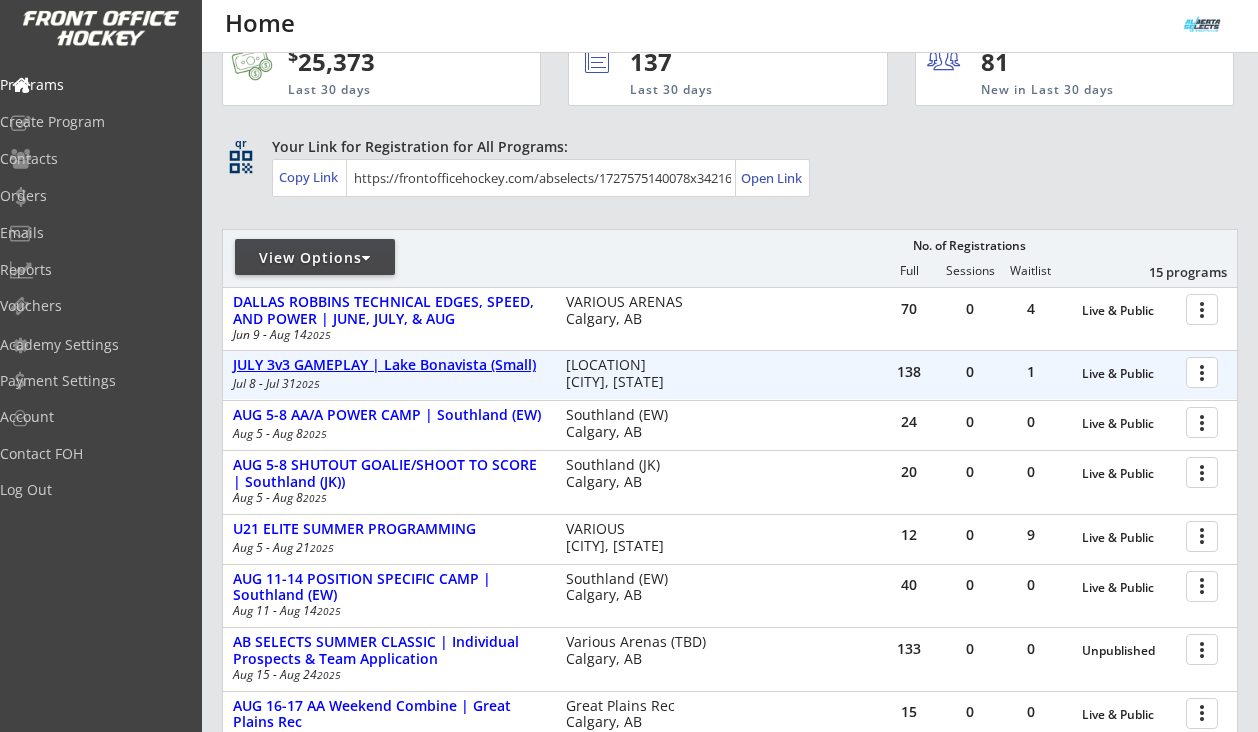 click on "JULY 3v3 GAMEPLAY | Lake Bonavista (Small)" at bounding box center (1129, 374) 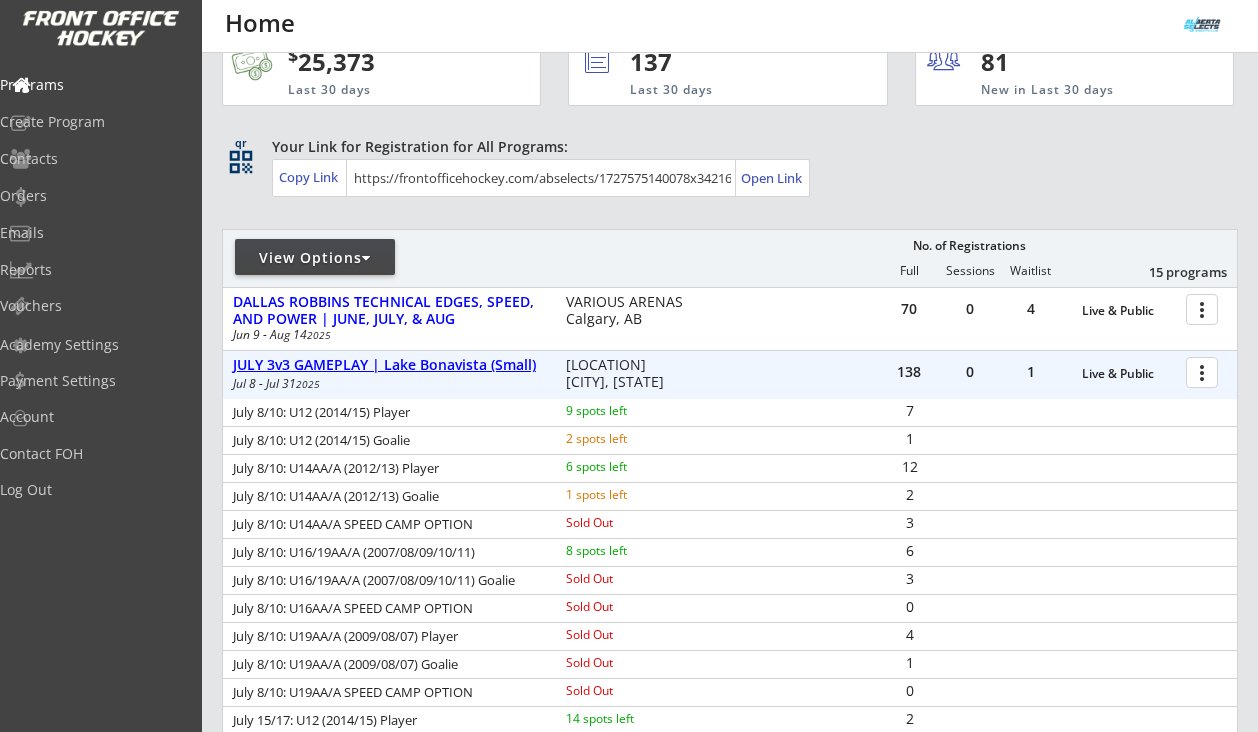click on "JULY 3v3 GAMEPLAY | Lake Bonavista (Small)" at bounding box center (1129, 374) 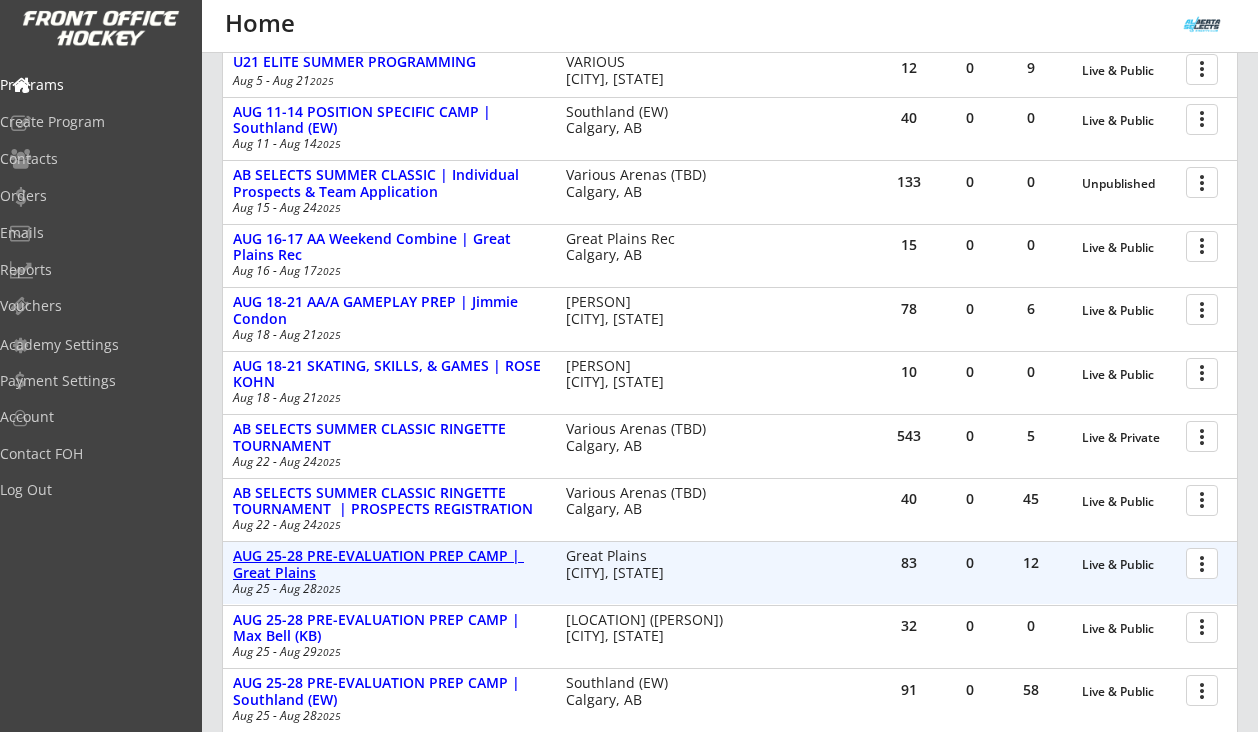 scroll, scrollTop: 516, scrollLeft: 0, axis: vertical 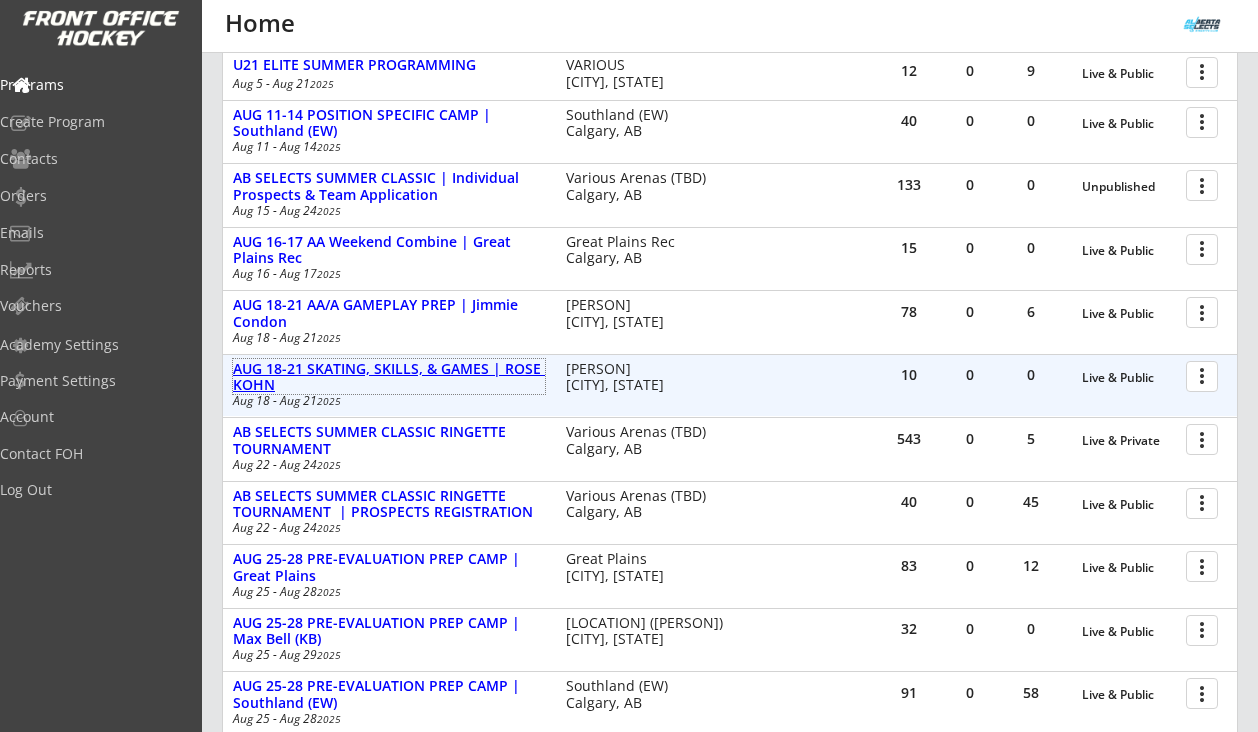 click on "AUG 18-21 SKATING, SKILLS, & GAMES | ROSE KOHN" at bounding box center [389, 378] 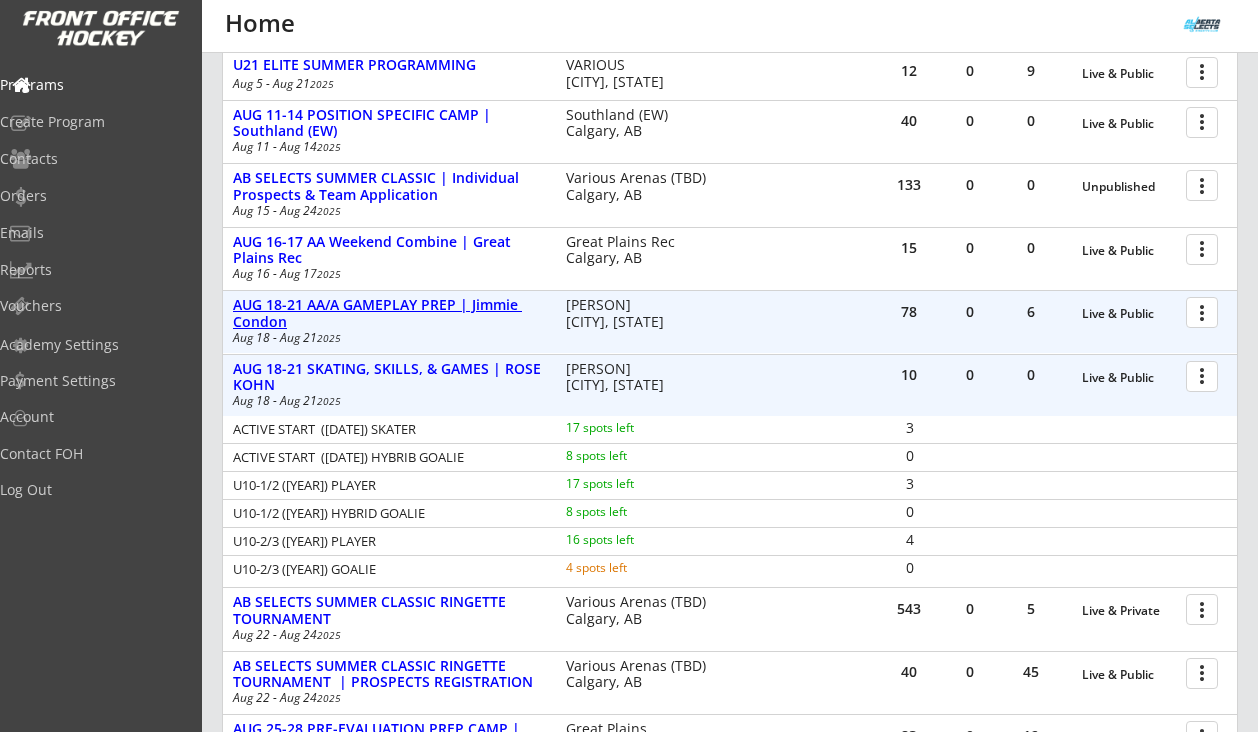 click on "AUG 18-21 AA/A GAMEPLAY PREP | Jimmie Condon" at bounding box center [1129, 314] 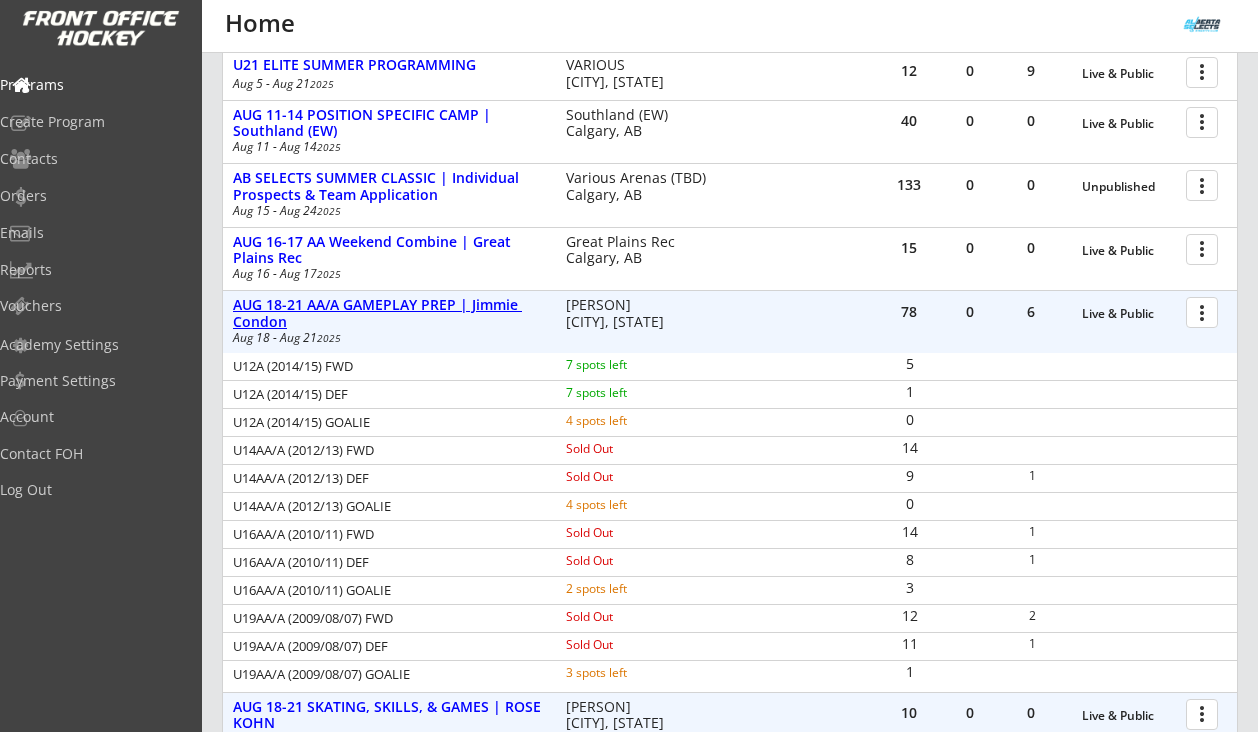 click on "AUG 18-21 AA/A GAMEPLAY PREP | Jimmie Condon" at bounding box center (1129, 314) 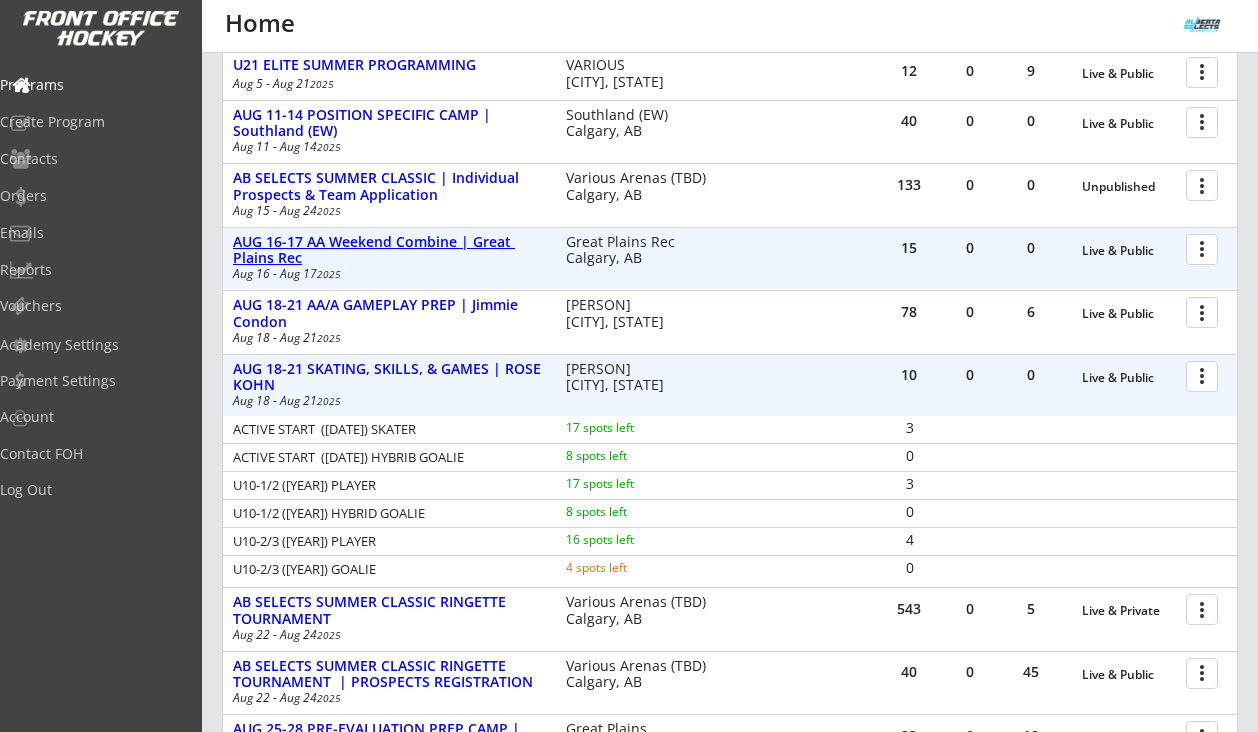 click on "AUG 16-17 AA Weekend Combine | Great Plains Rec" at bounding box center (1129, 251) 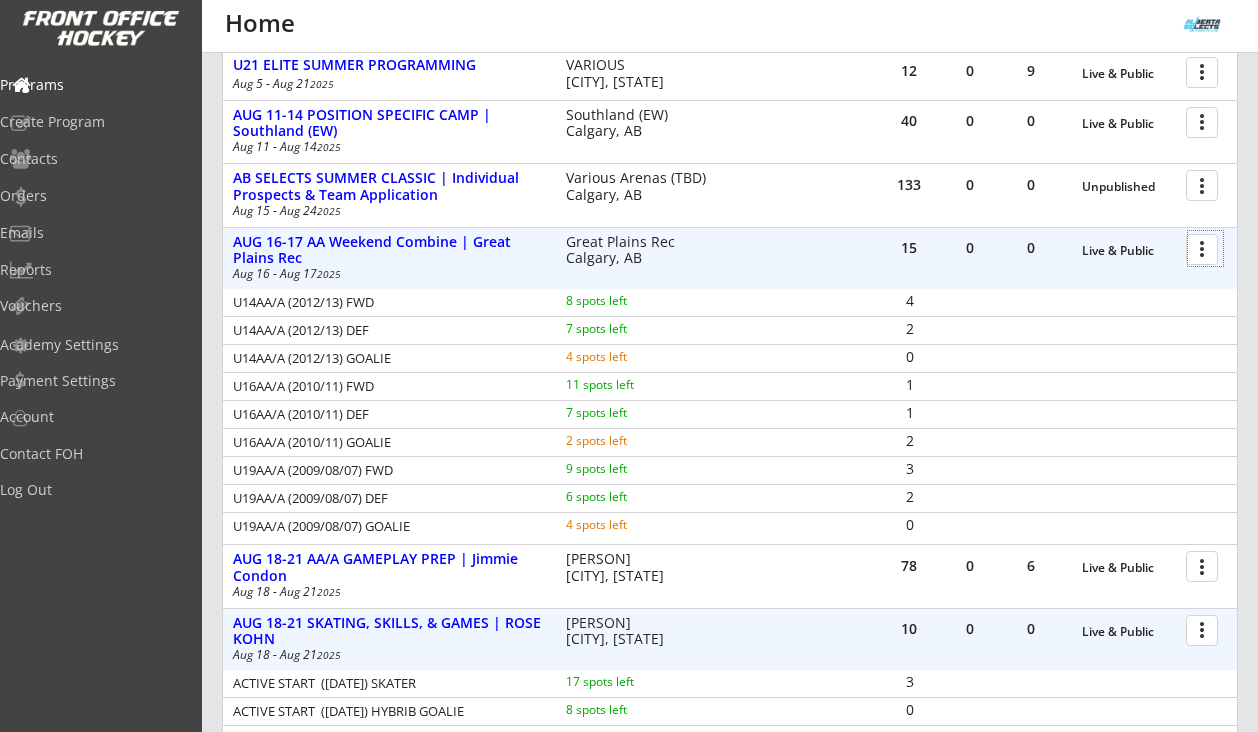 click at bounding box center [1205, 248] 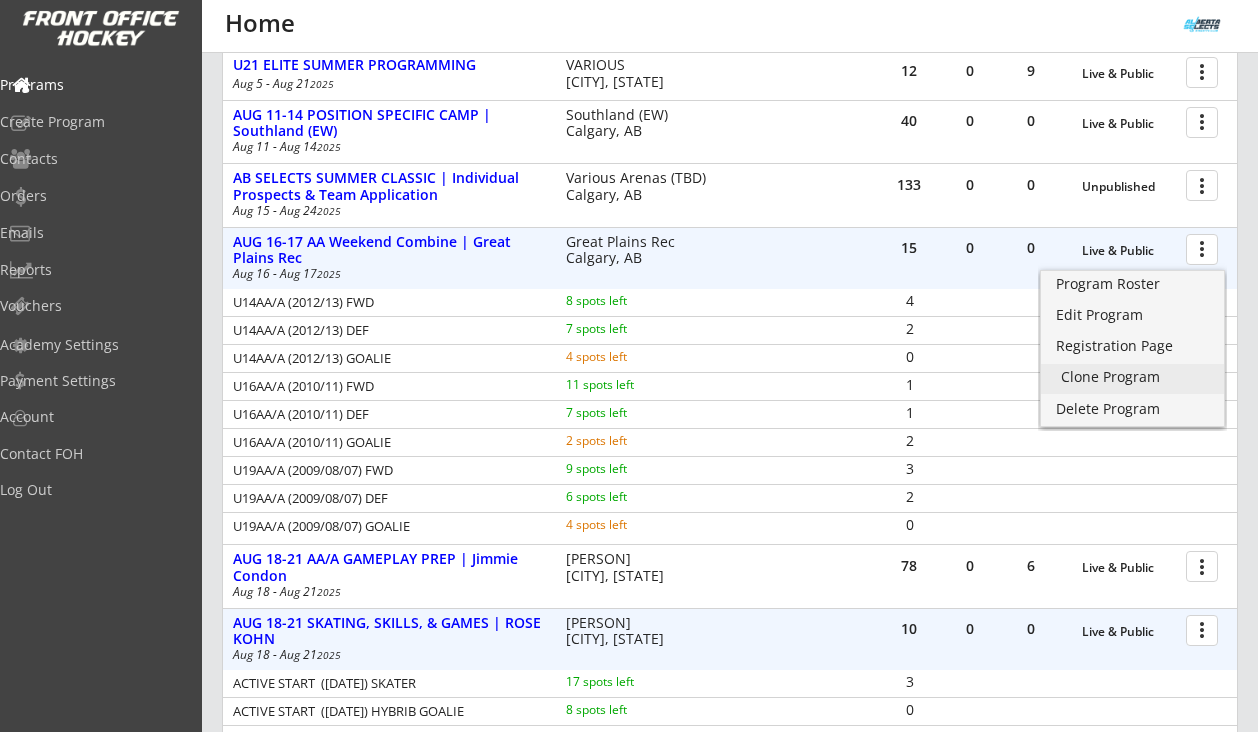 click on "Clone Program" at bounding box center (1132, 377) 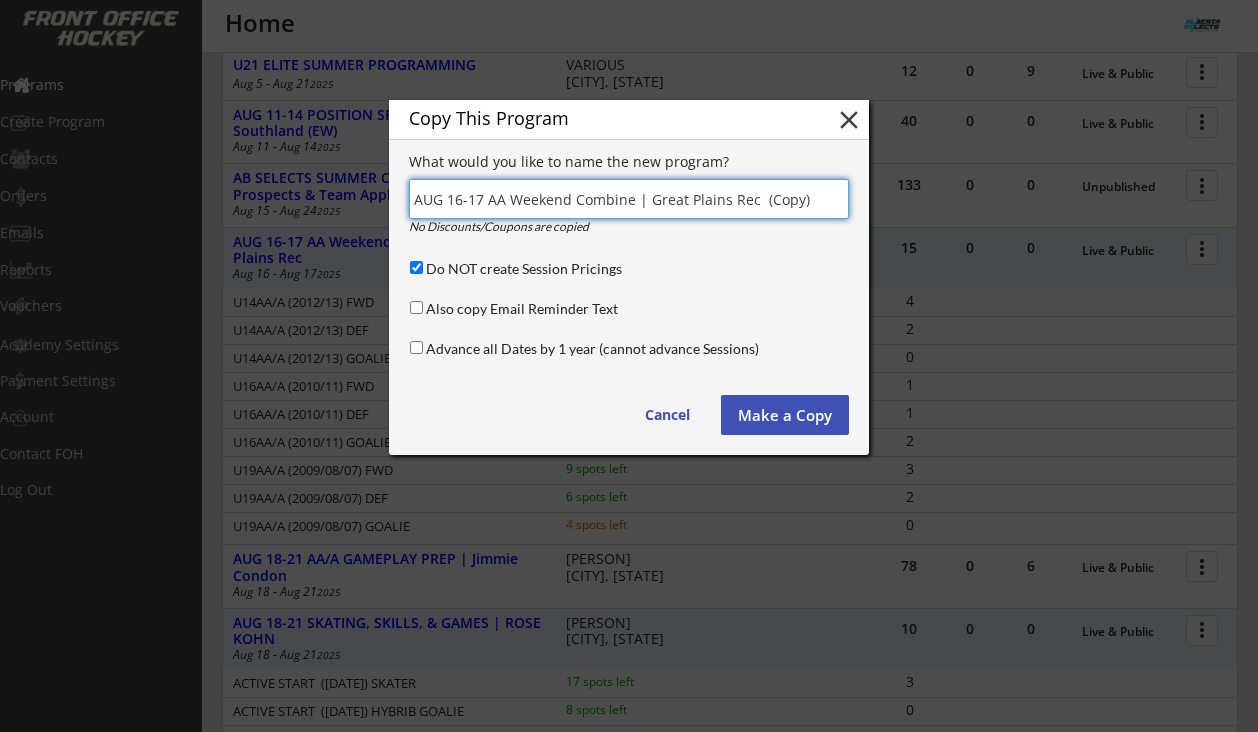 drag, startPoint x: 489, startPoint y: 200, endPoint x: 830, endPoint y: 205, distance: 341.03665 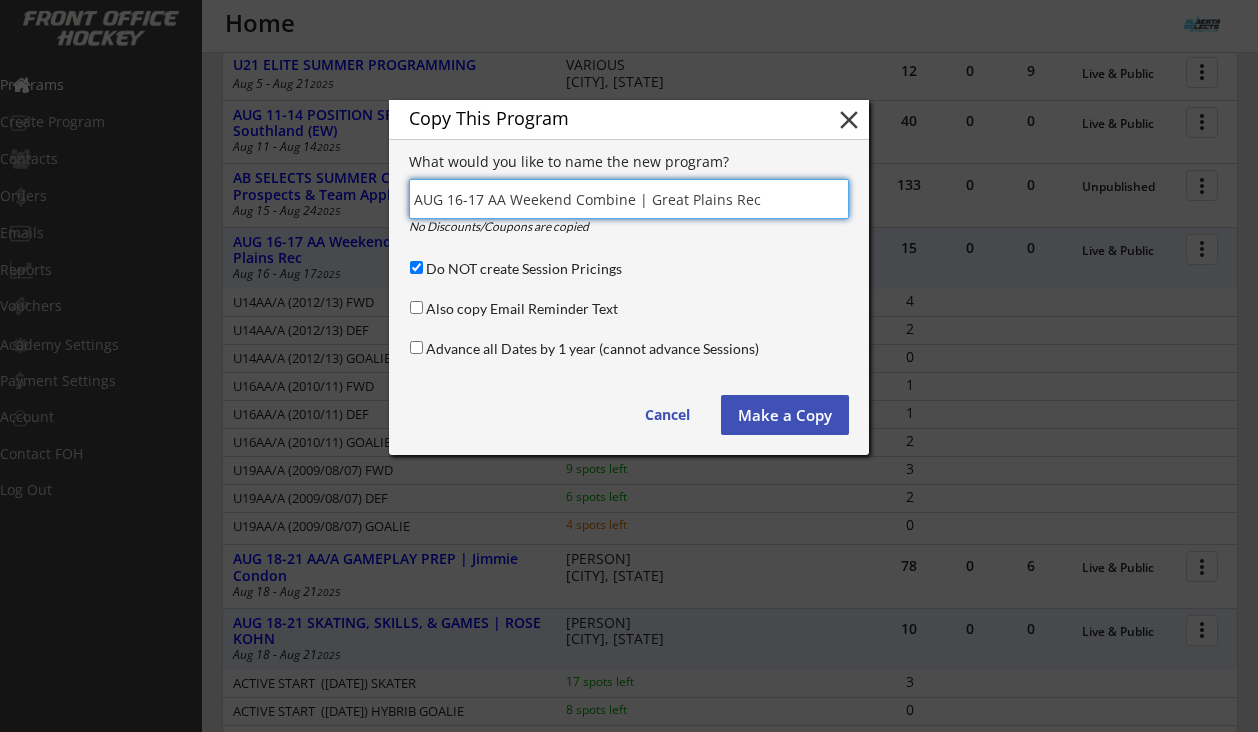 drag, startPoint x: 630, startPoint y: 199, endPoint x: 490, endPoint y: 197, distance: 140.01428 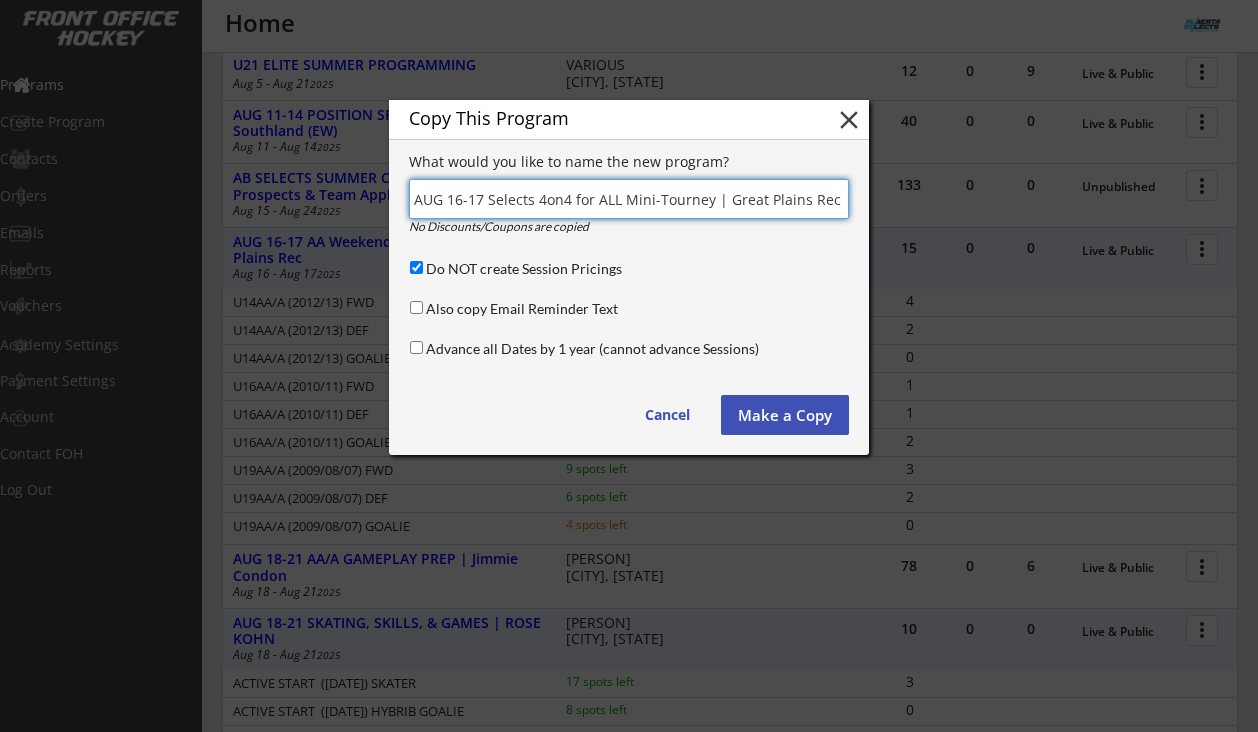 type on "AUG 16-17 Selects 4on4 for ALL Mini-Tourney | Great Plains Rec" 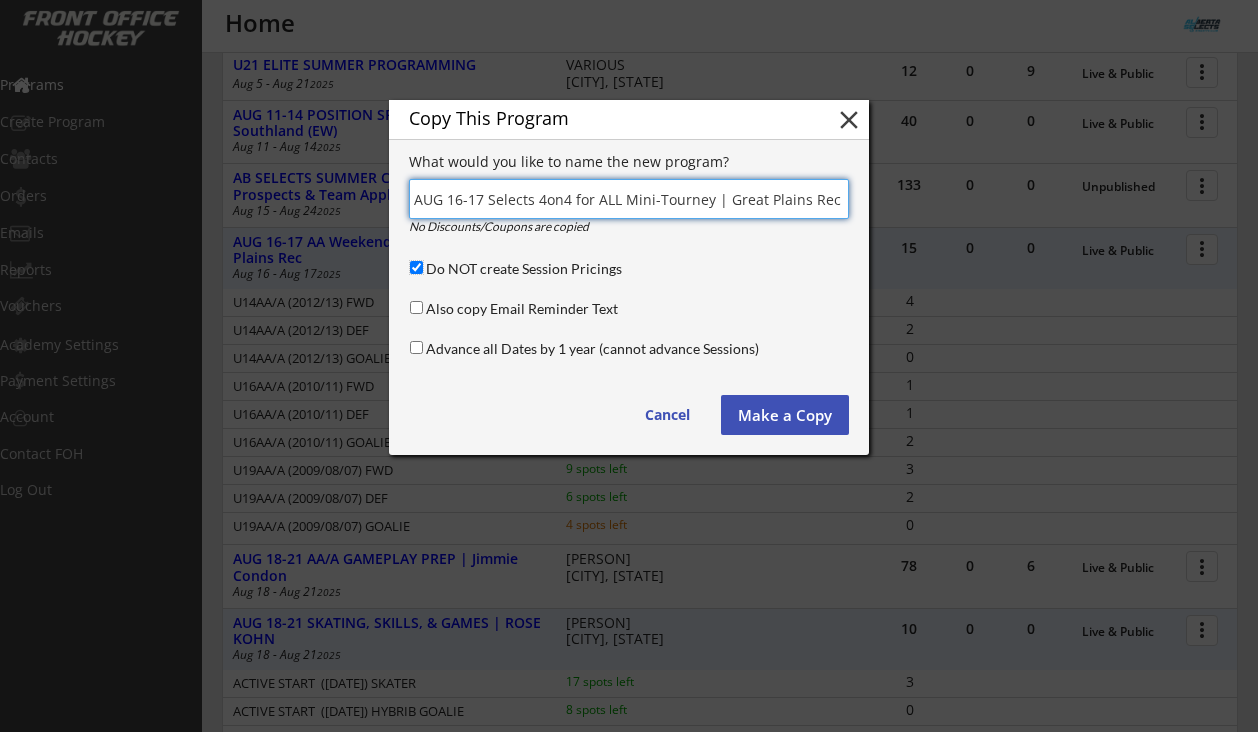 click on "Do NOT create Session Pricings" at bounding box center [416, 267] 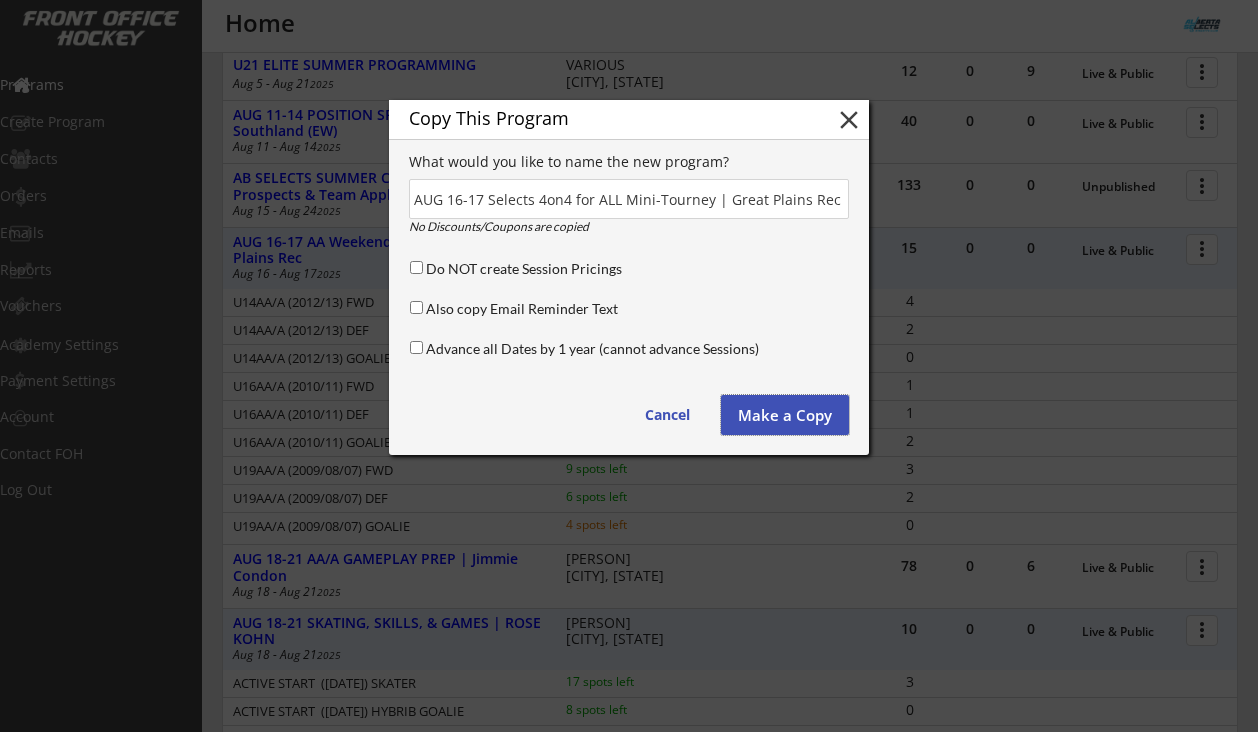 click on "Make a Copy" at bounding box center (785, 415) 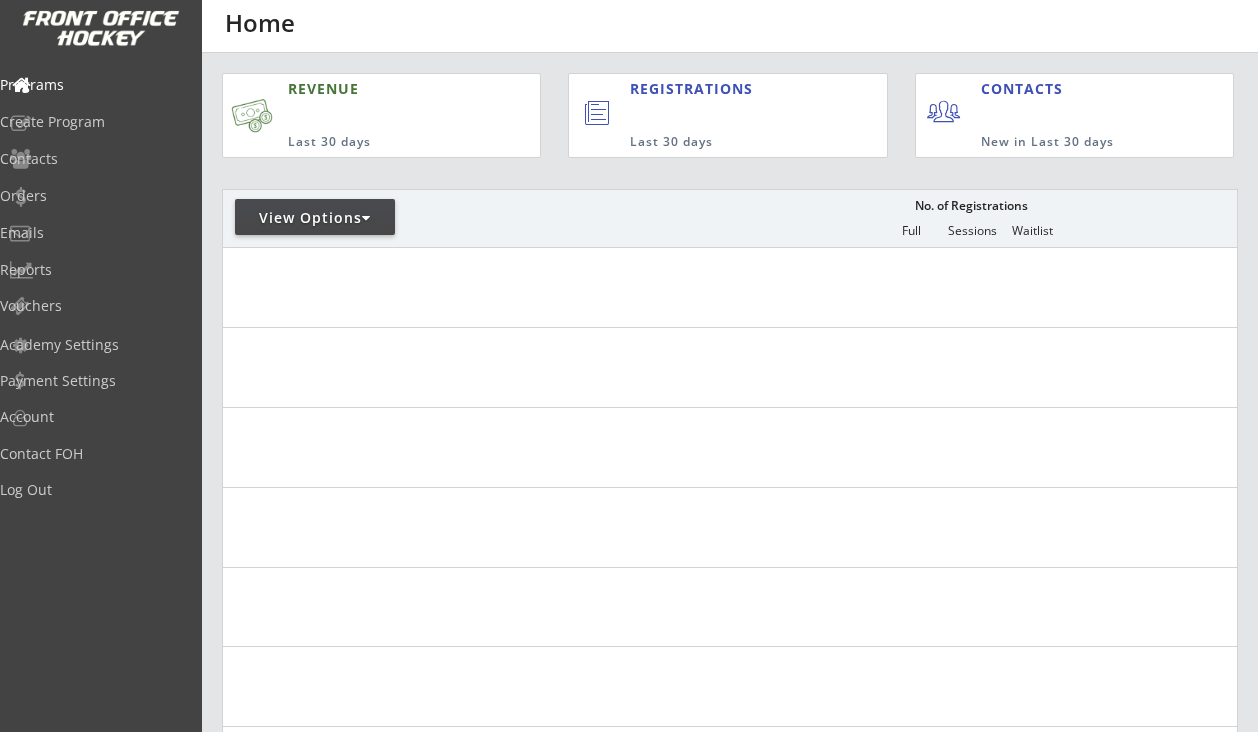 scroll, scrollTop: 0, scrollLeft: 0, axis: both 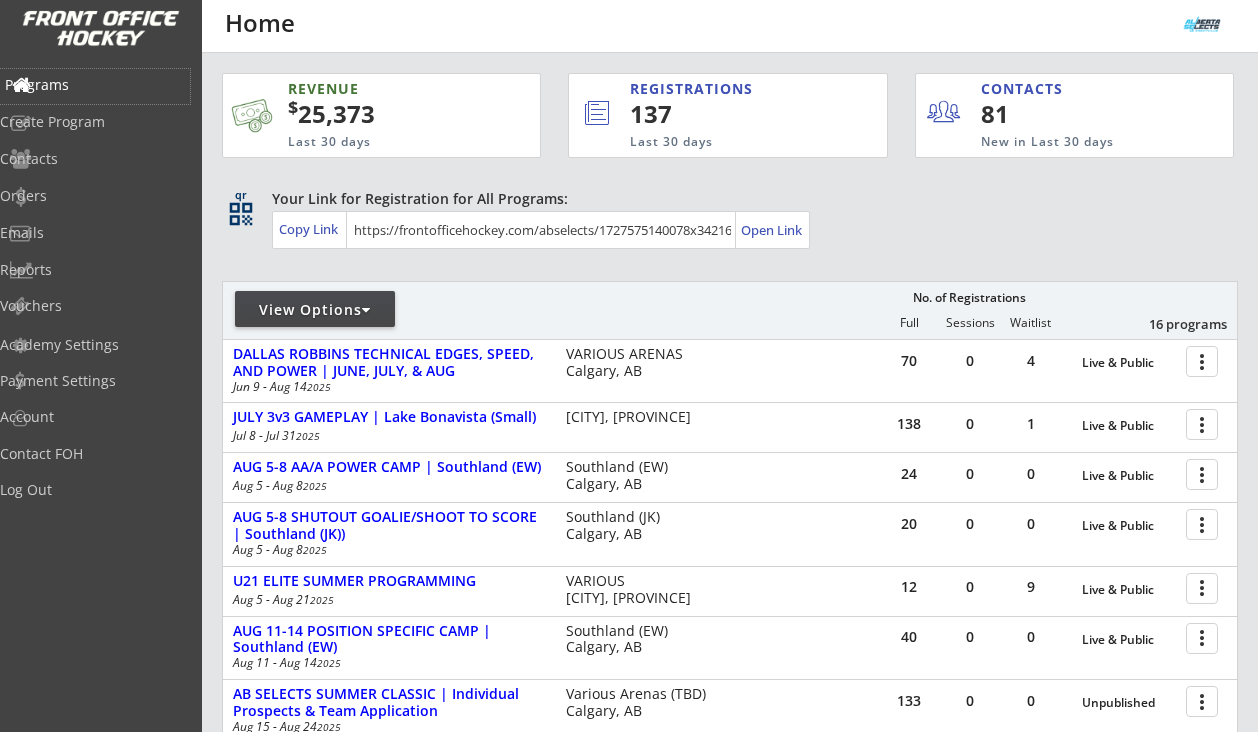 click on "Programs" at bounding box center (95, 86) 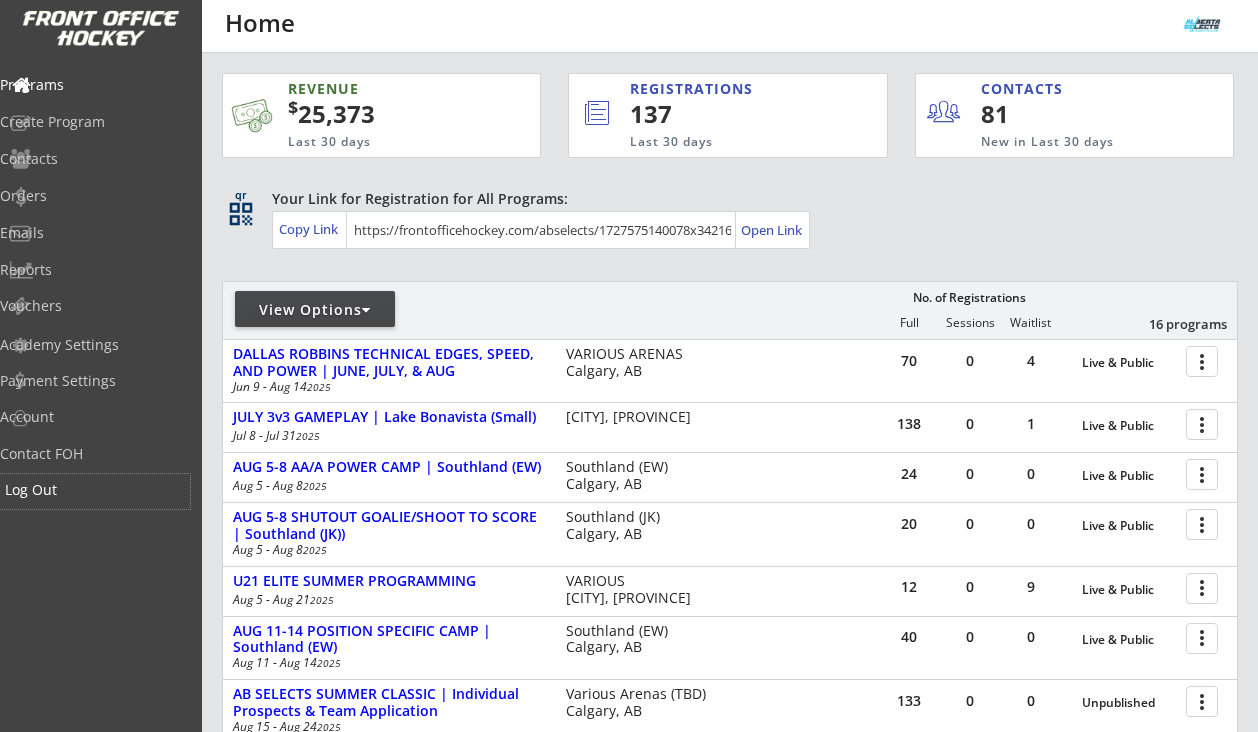 click on "Log Out" at bounding box center [95, 490] 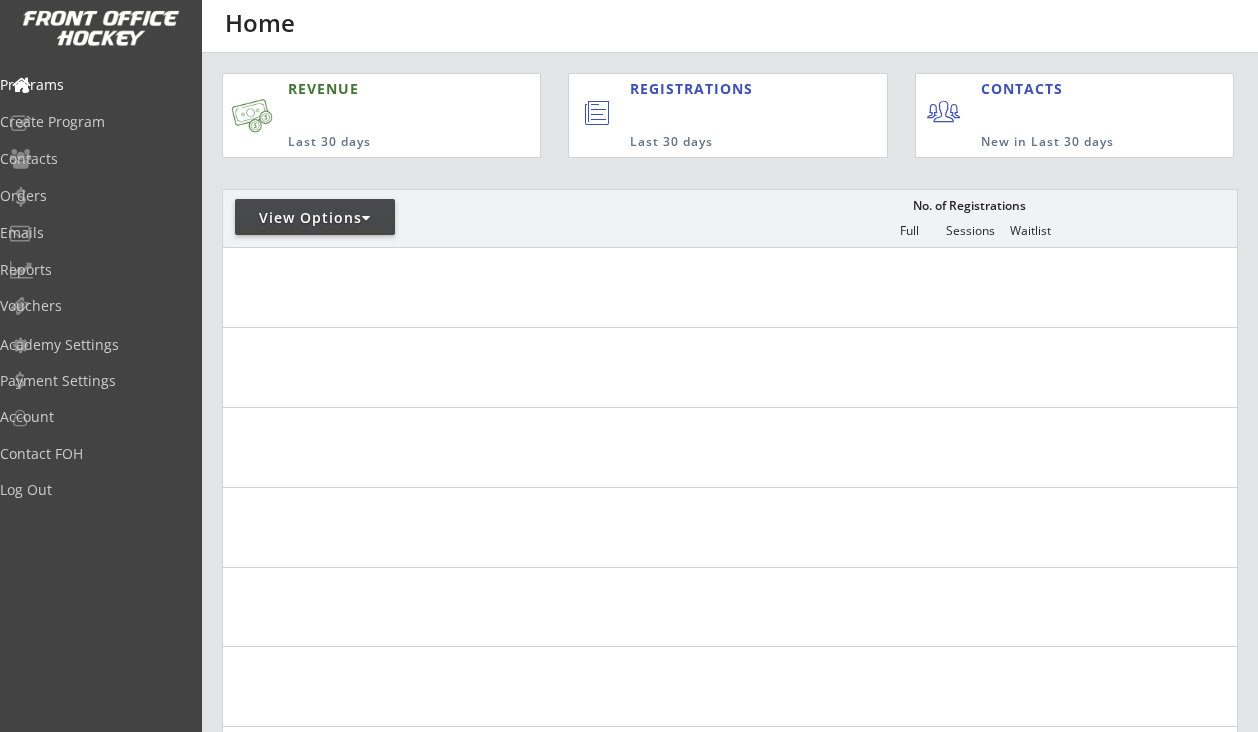 scroll, scrollTop: 0, scrollLeft: 0, axis: both 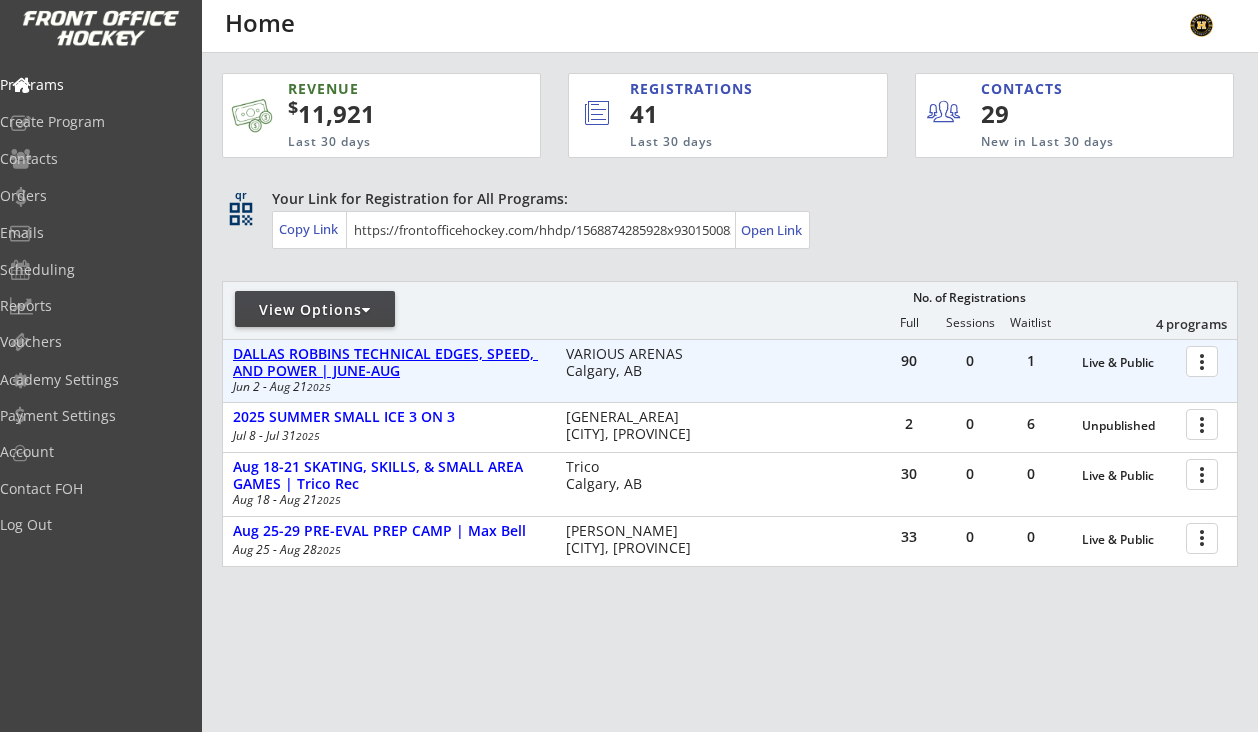 click on "DALLAS ROBBINS TECHNICAL EDGES, SPEED, AND POWER | JUNE-AUG" at bounding box center [1129, 363] 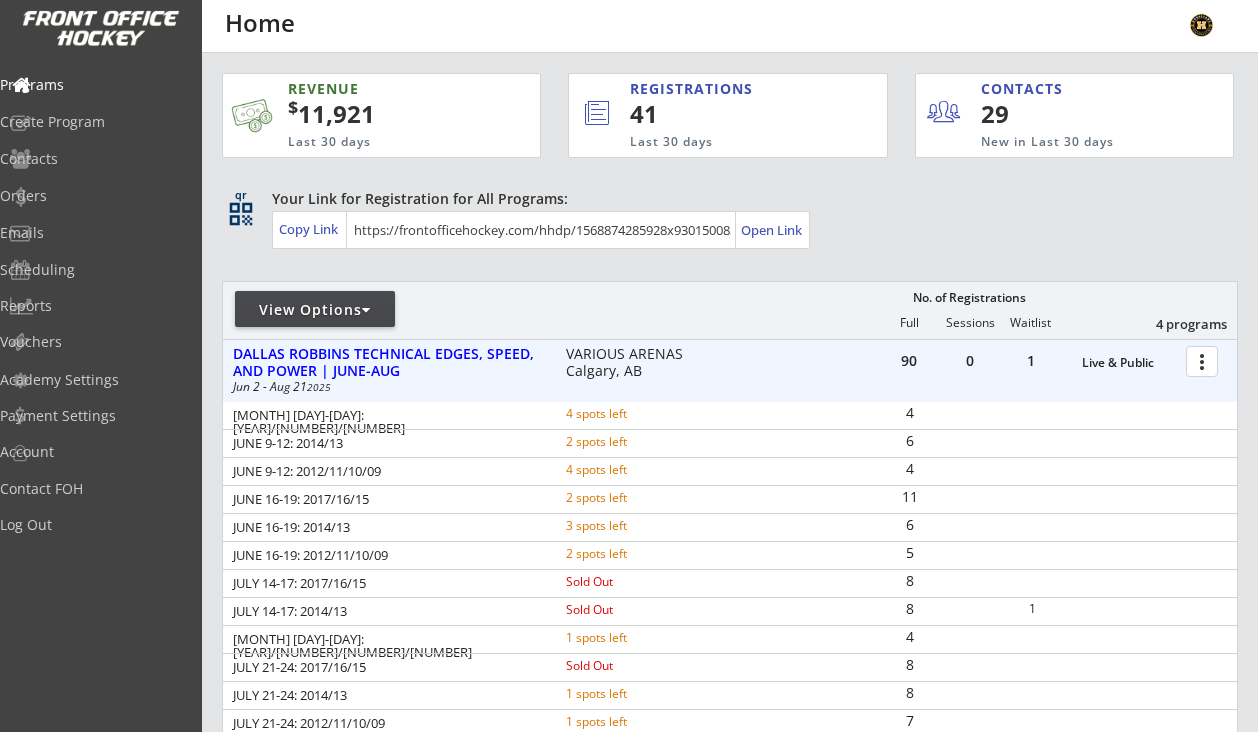 click at bounding box center (1205, 360) 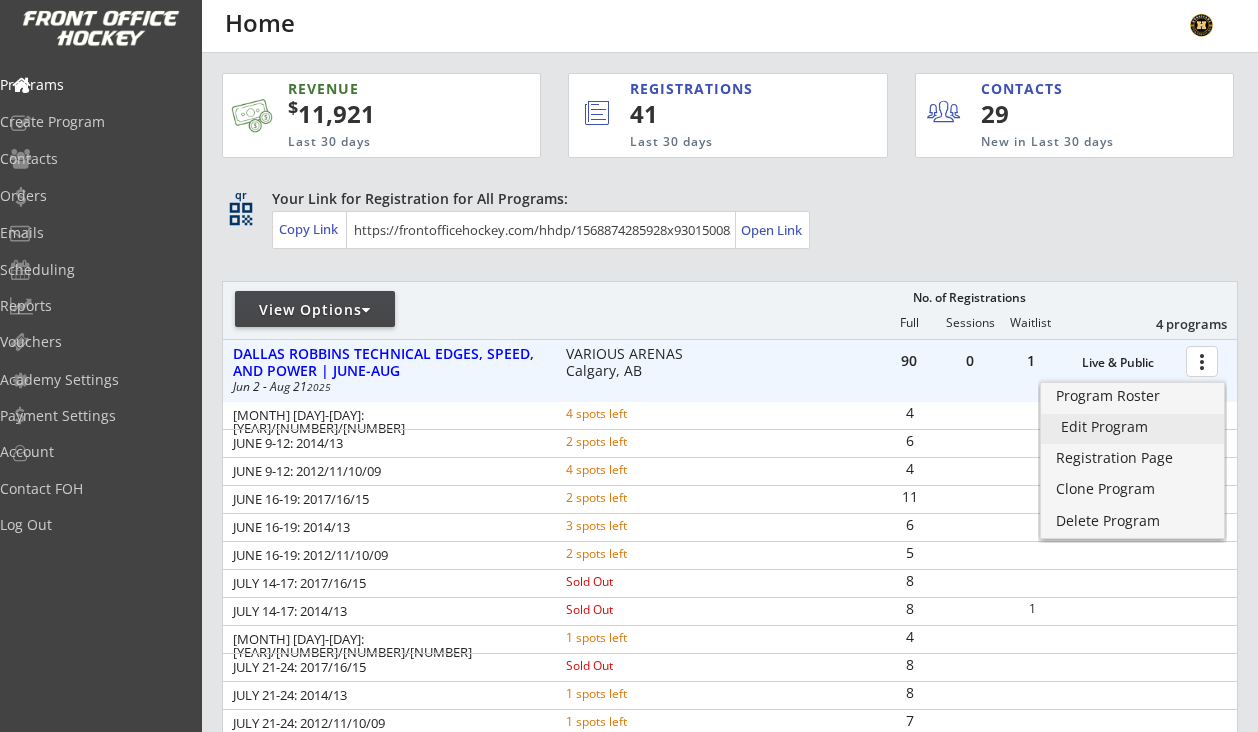 click on "Edit Program" at bounding box center [1132, 427] 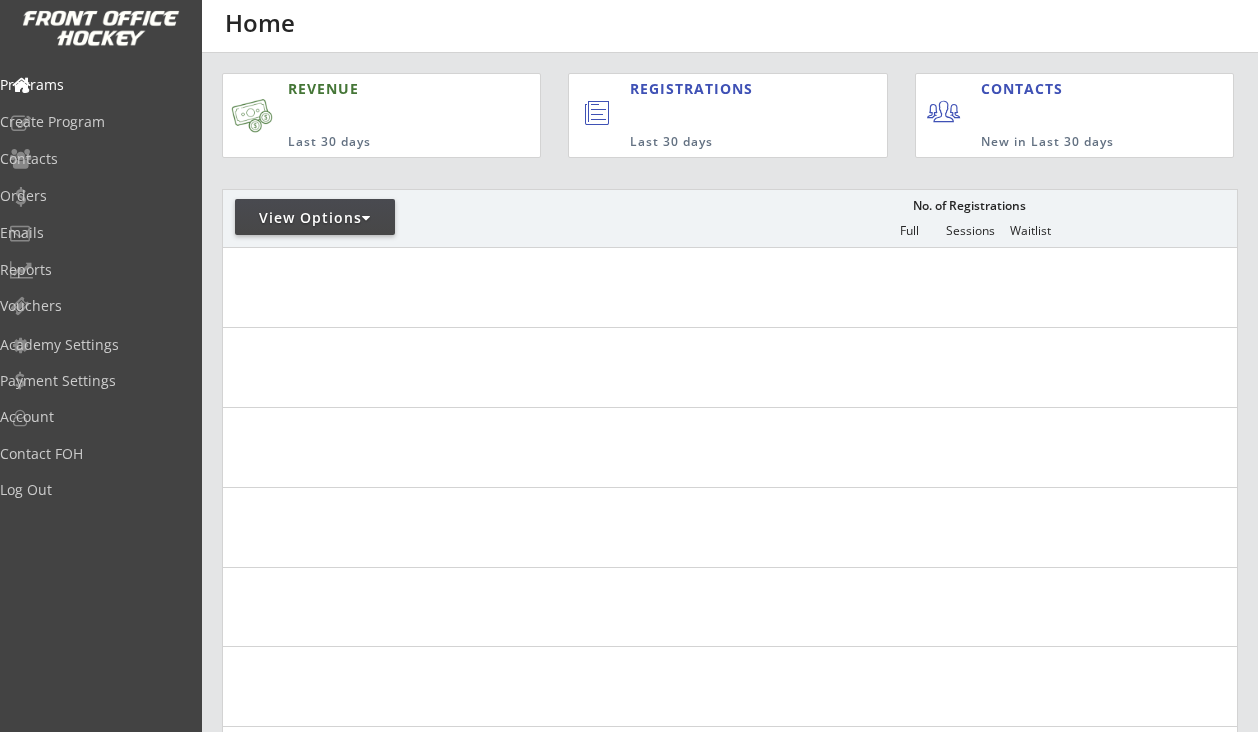 scroll, scrollTop: 0, scrollLeft: 0, axis: both 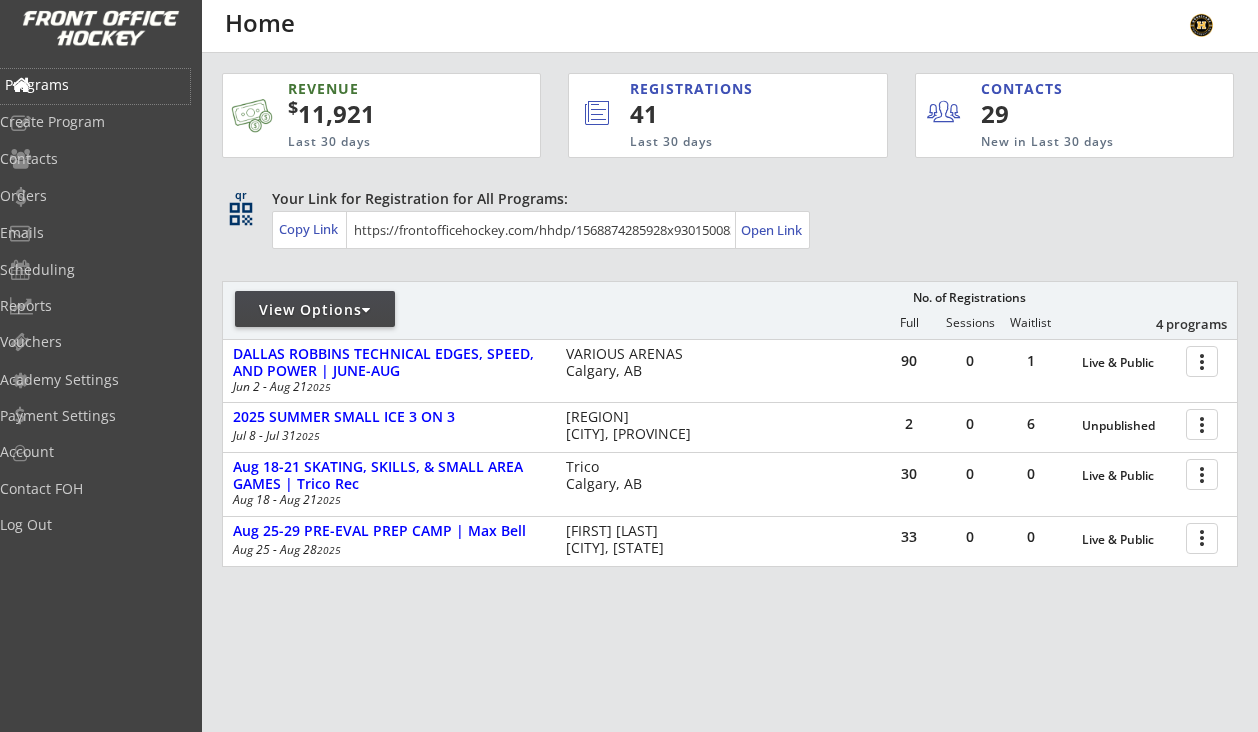 click on "Programs" at bounding box center (95, 86) 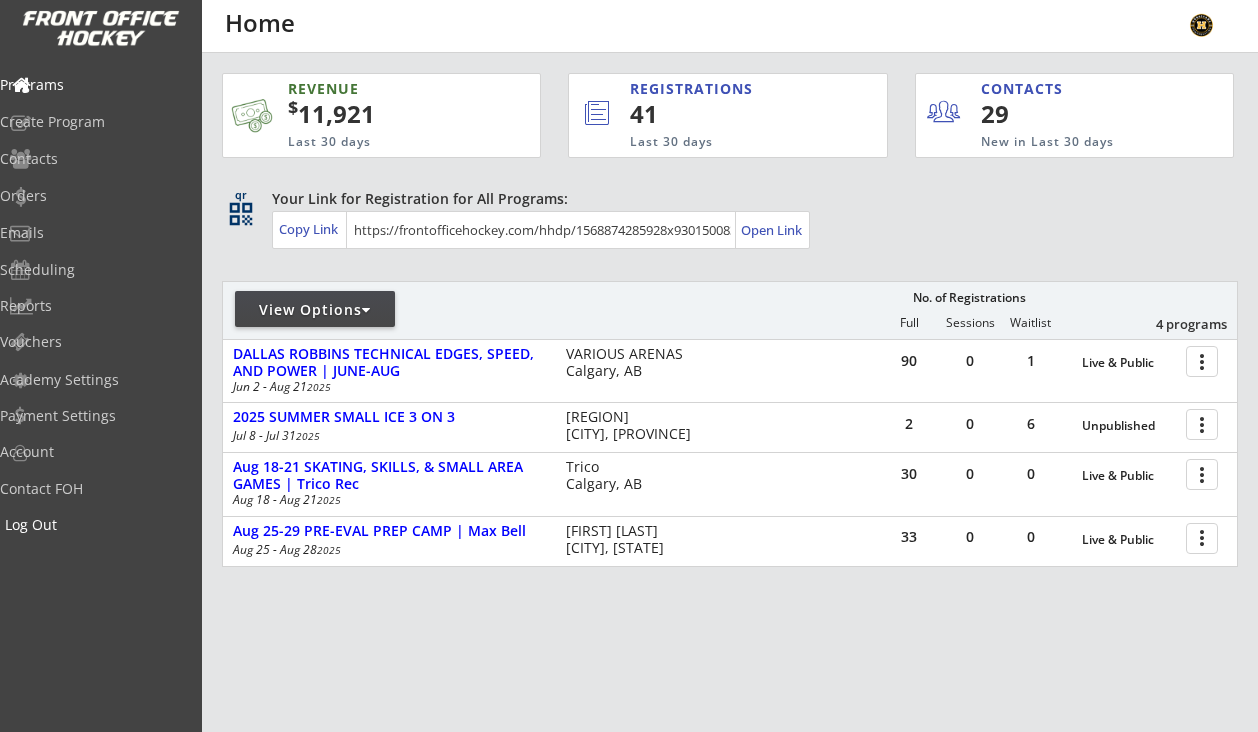 click on "Log Out" at bounding box center [95, 85] 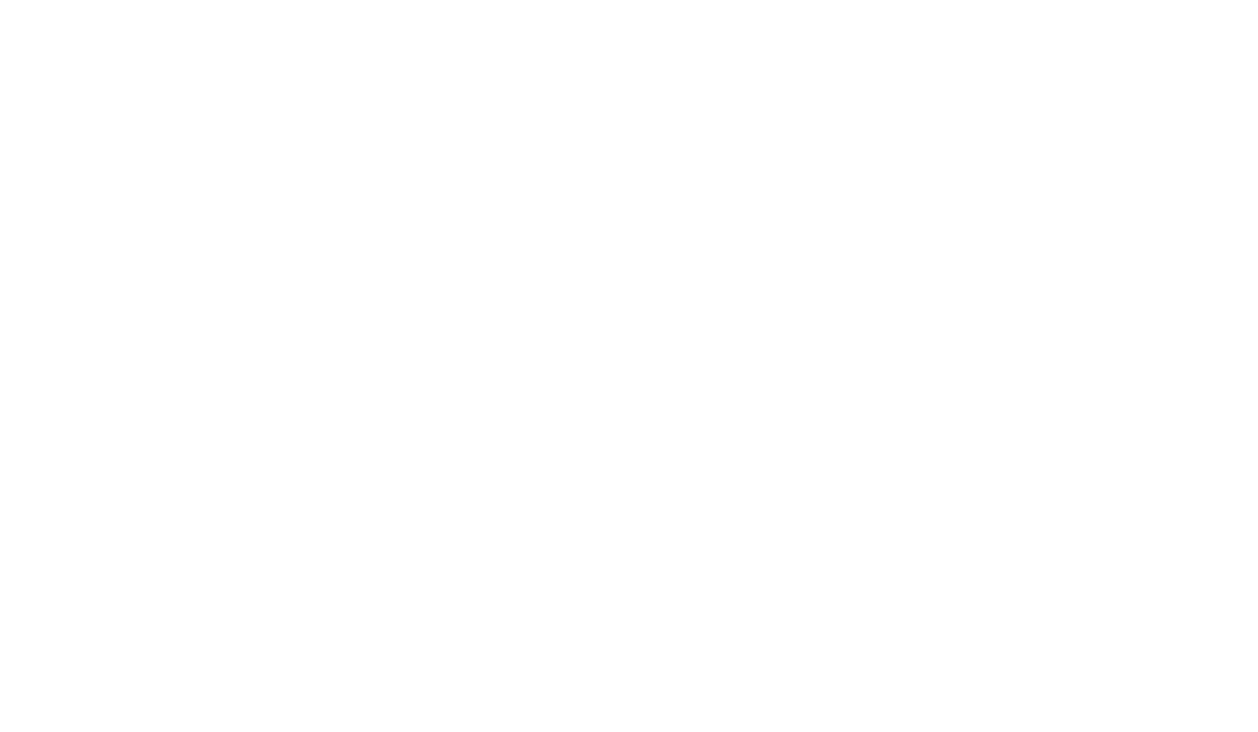scroll, scrollTop: 0, scrollLeft: 0, axis: both 